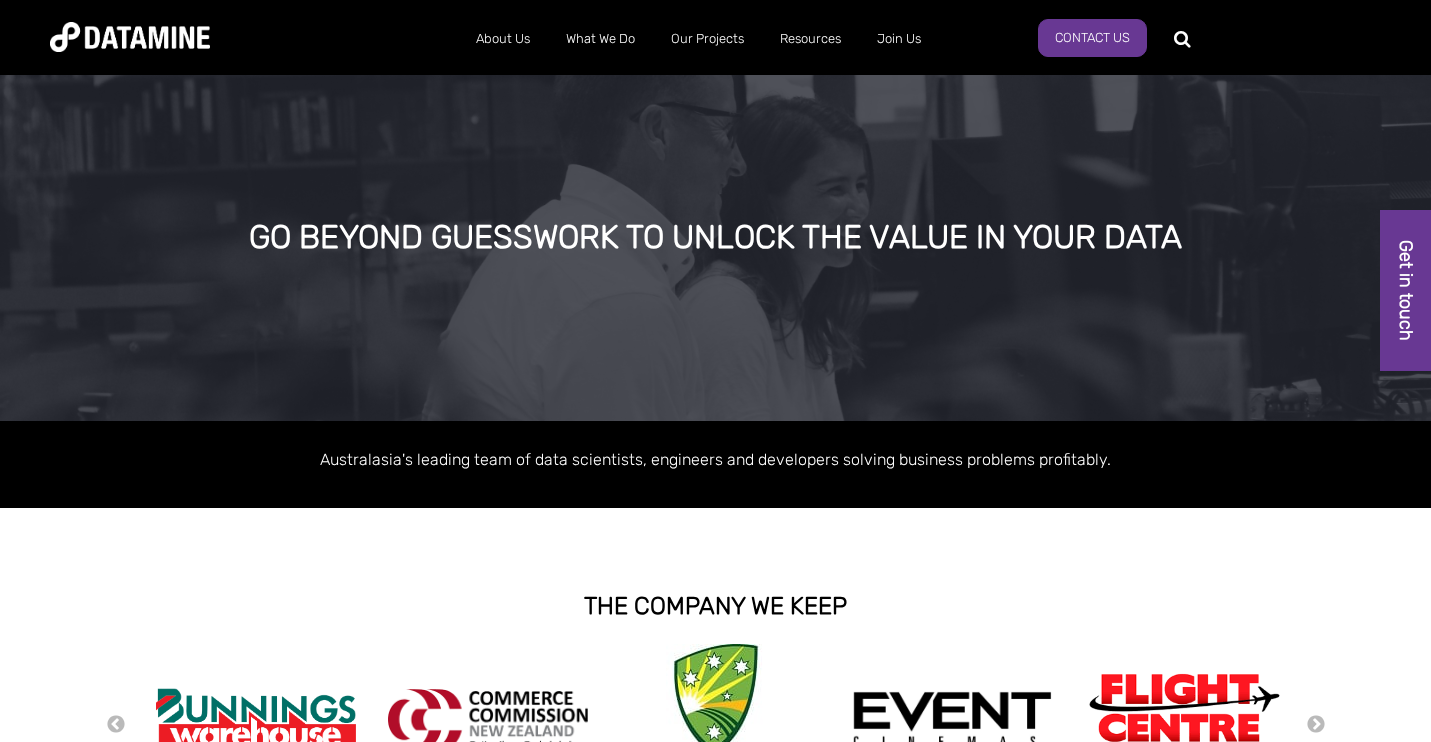 scroll, scrollTop: 0, scrollLeft: 0, axis: both 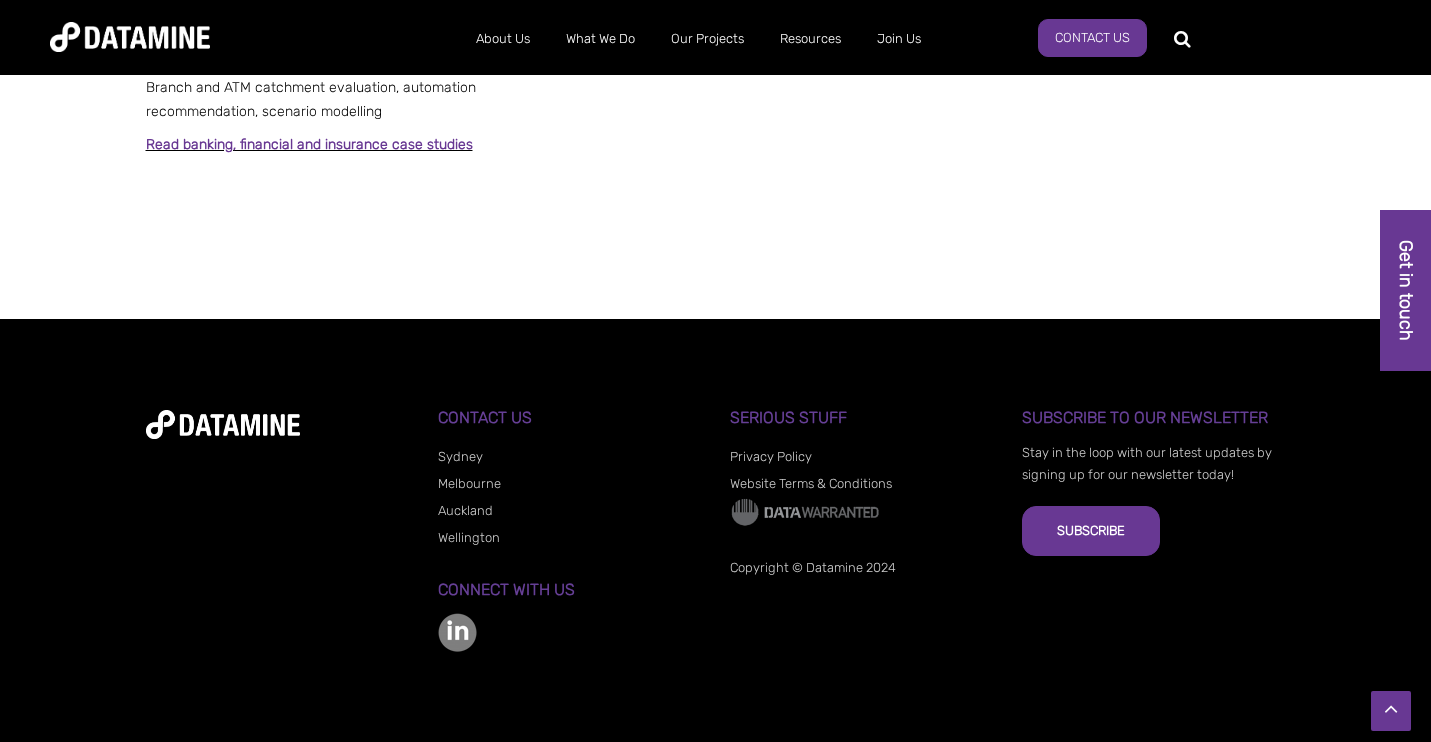 click on "Wellington" at bounding box center (469, 537) 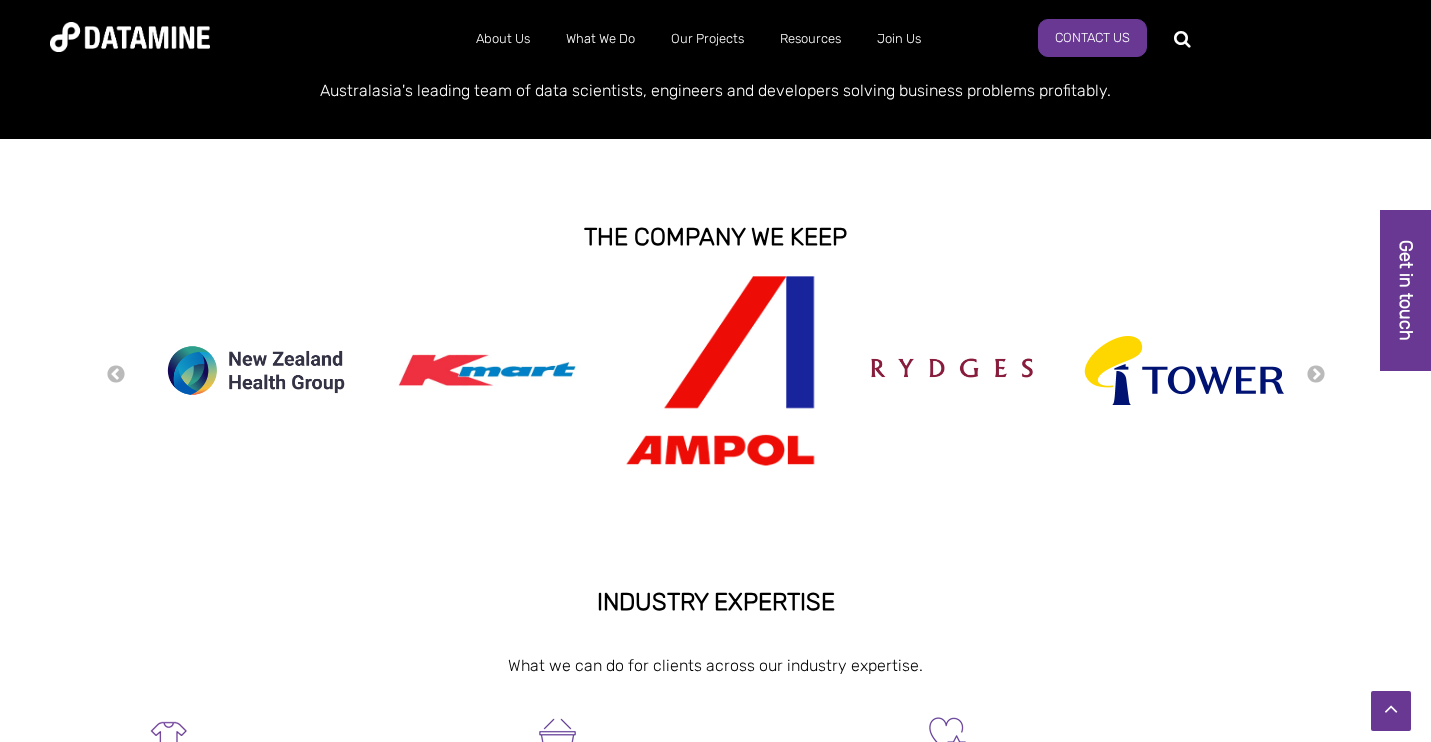 scroll, scrollTop: 384, scrollLeft: 0, axis: vertical 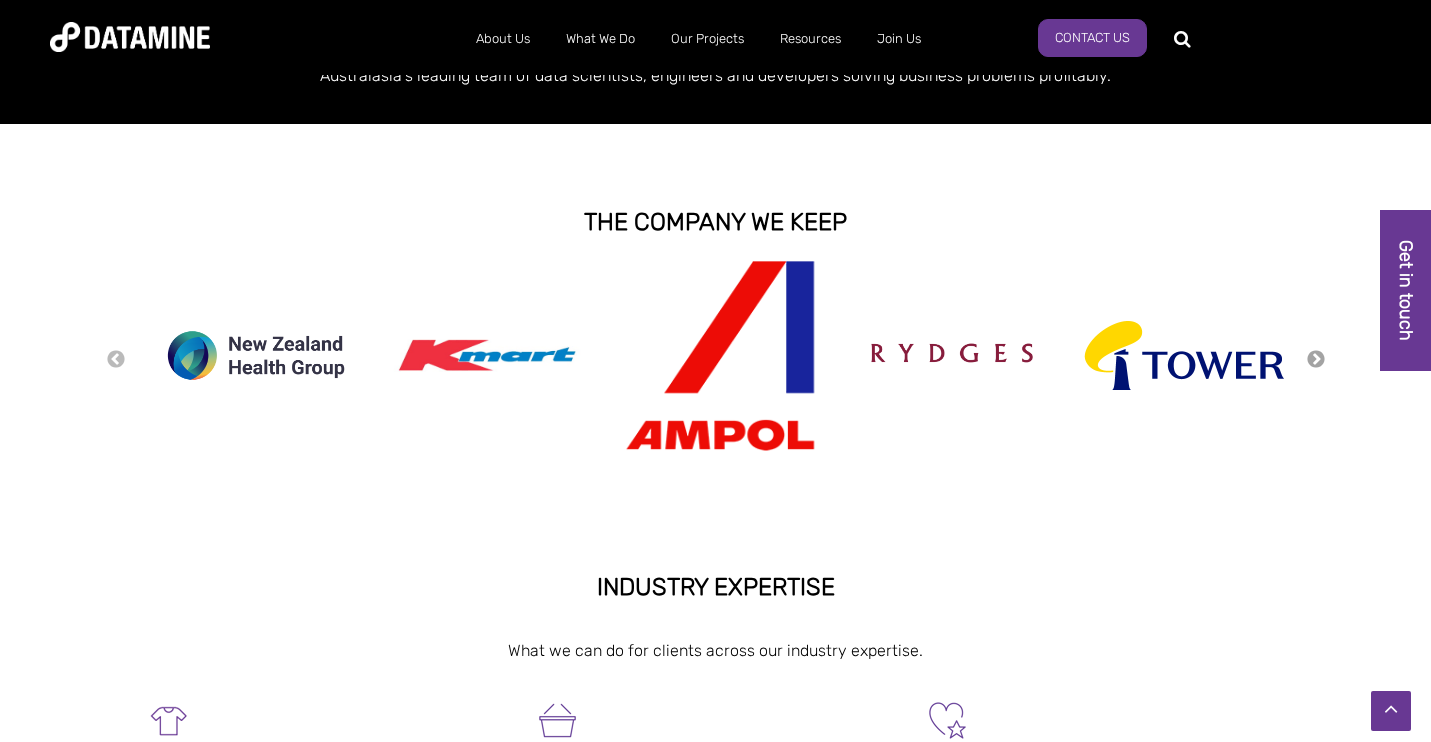 click on "Next" at bounding box center [1316, 360] 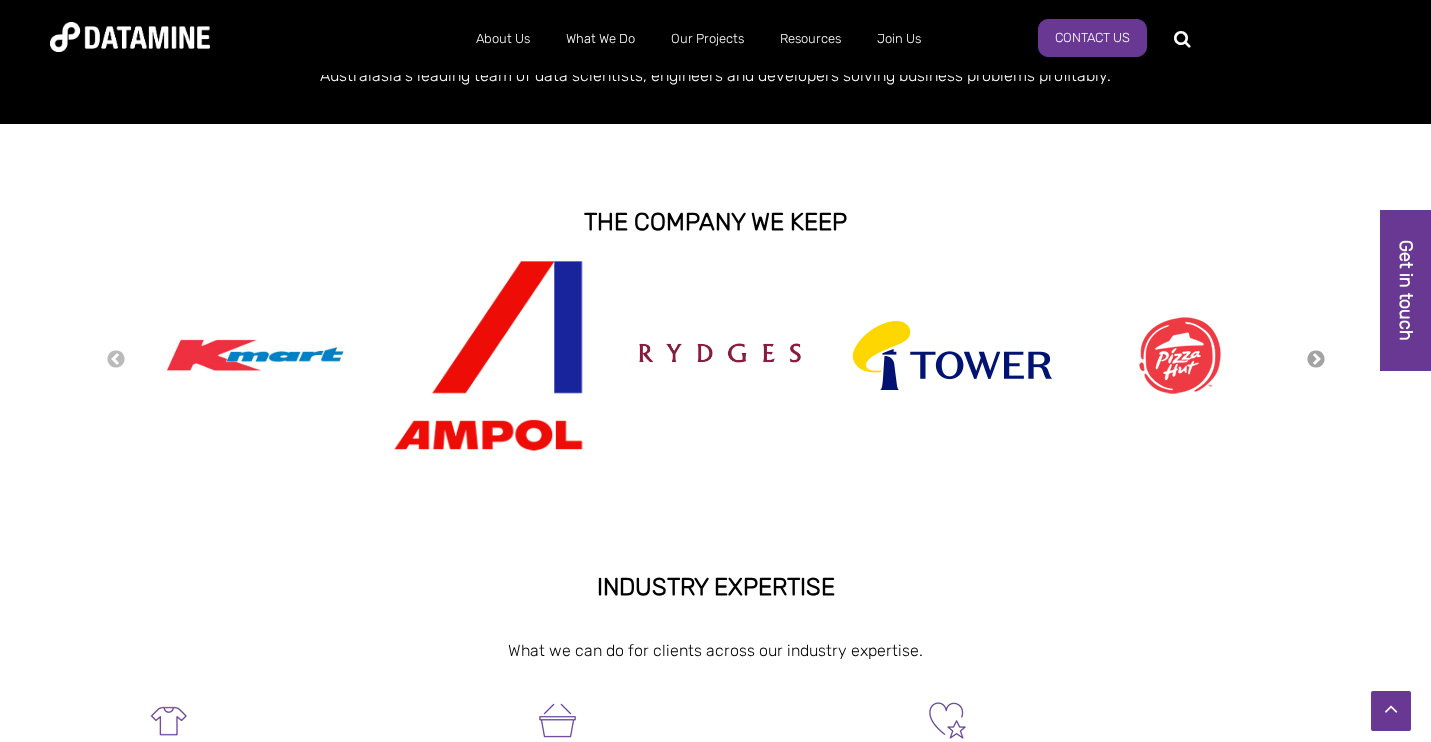 click on "Next" at bounding box center (1316, 360) 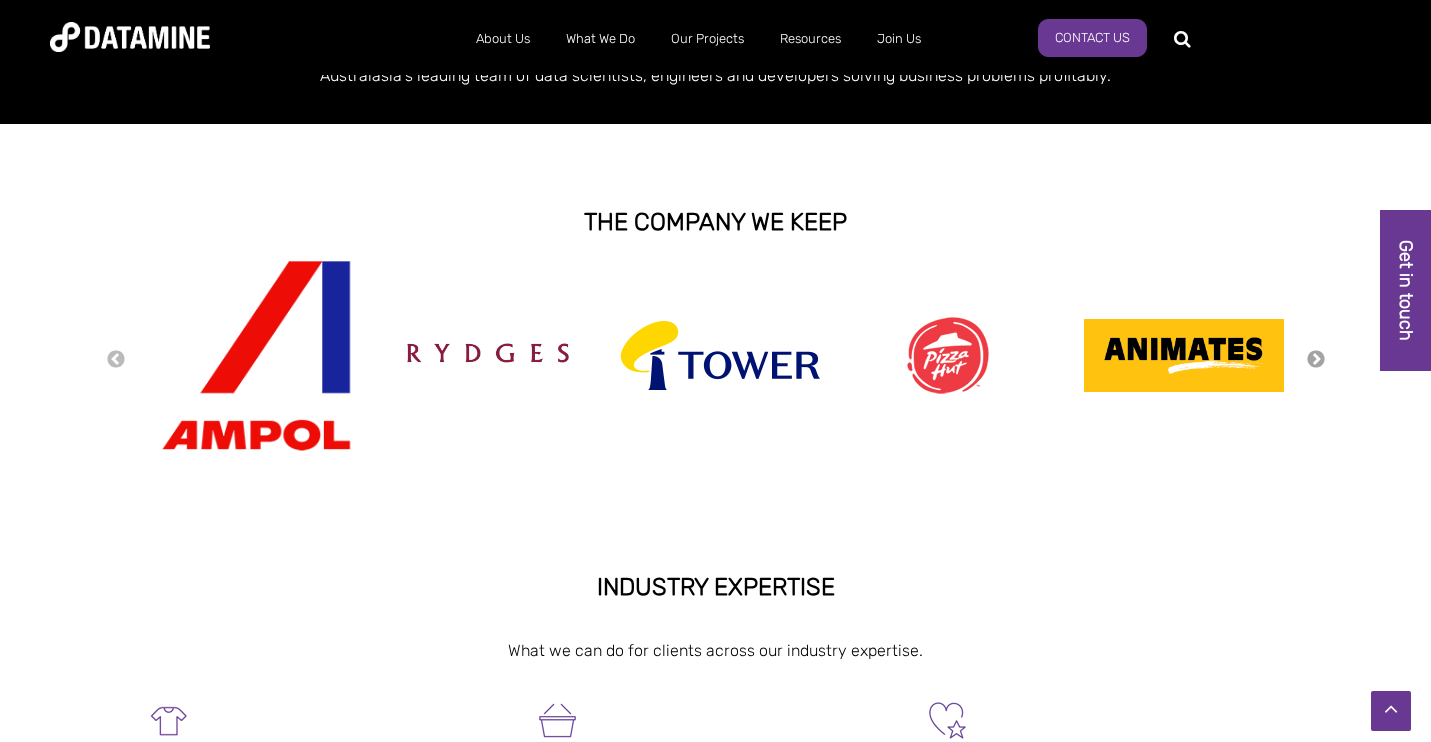 click on "Next" at bounding box center [1316, 360] 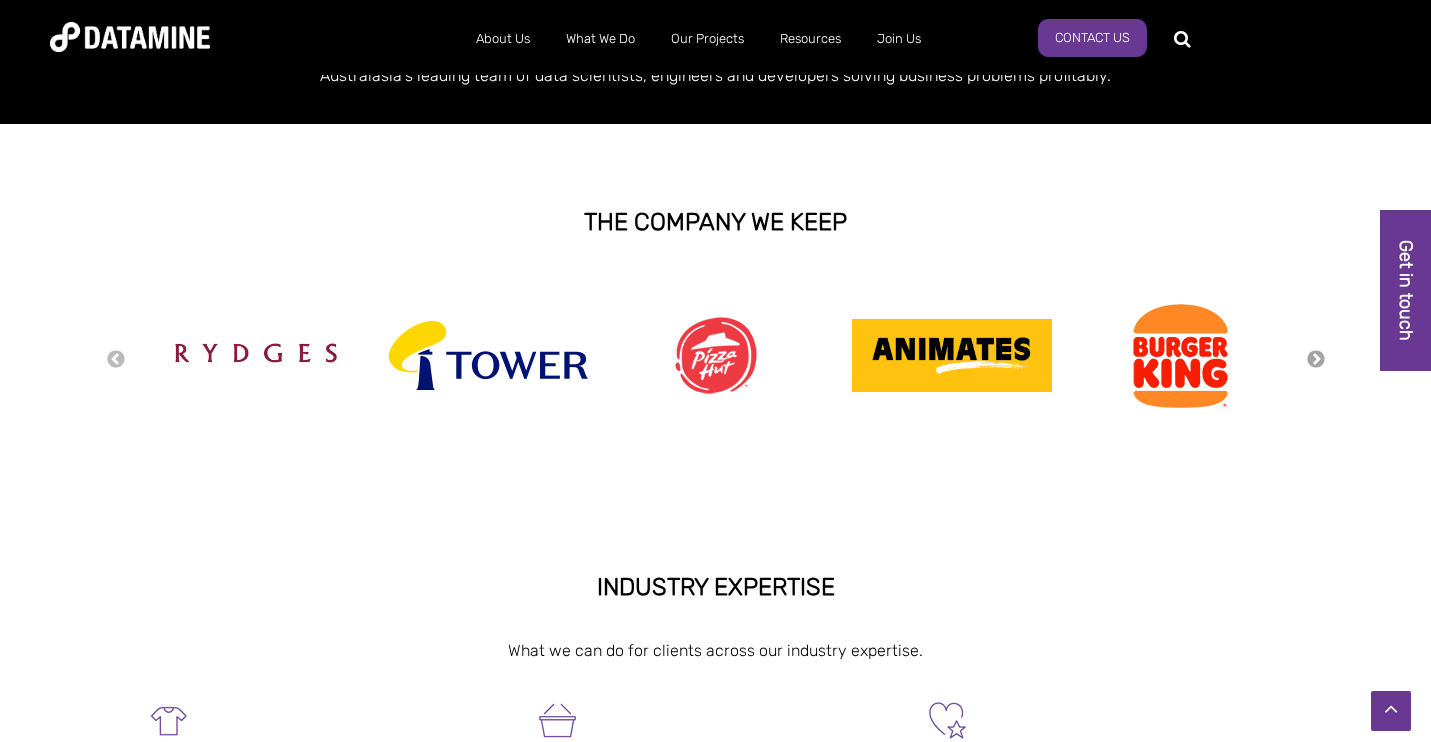 click on "Next" at bounding box center [1316, 360] 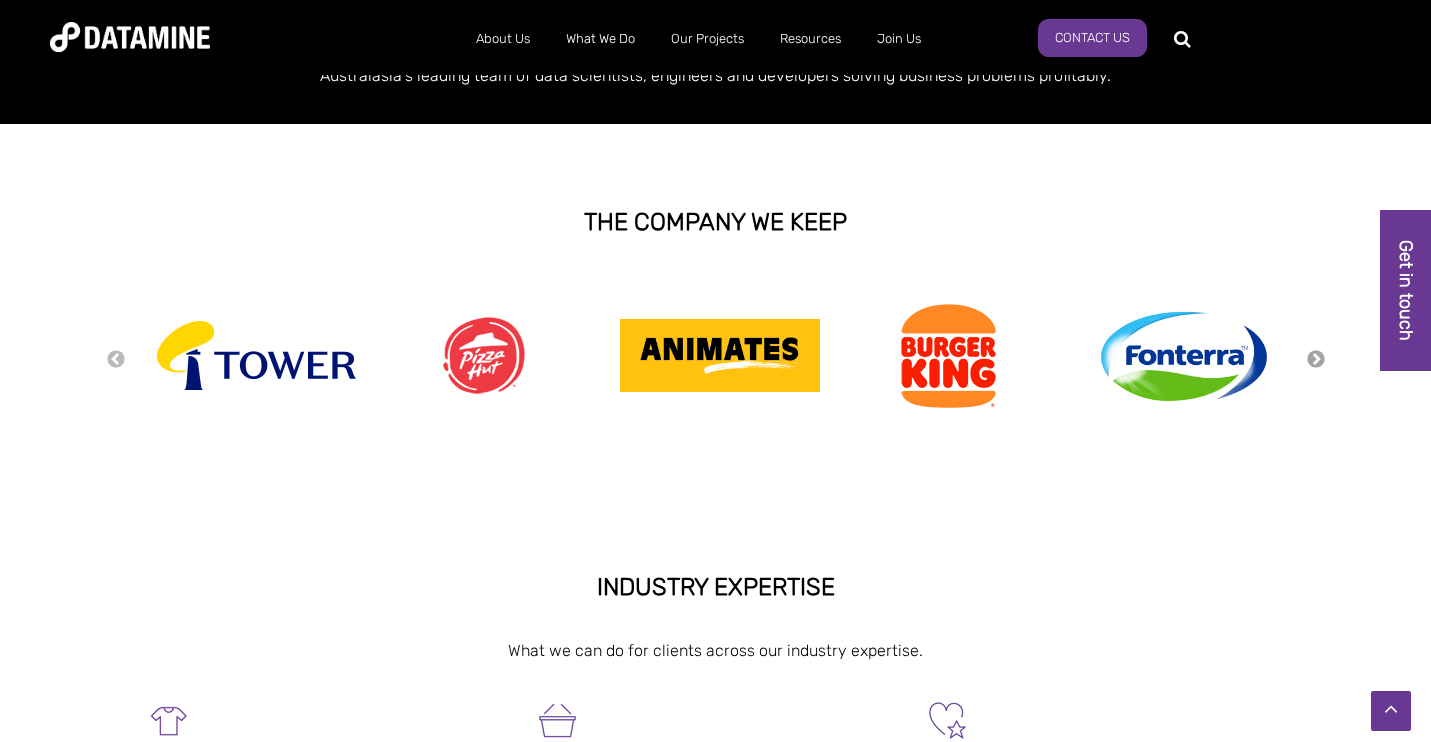 click on "Next" at bounding box center [1316, 360] 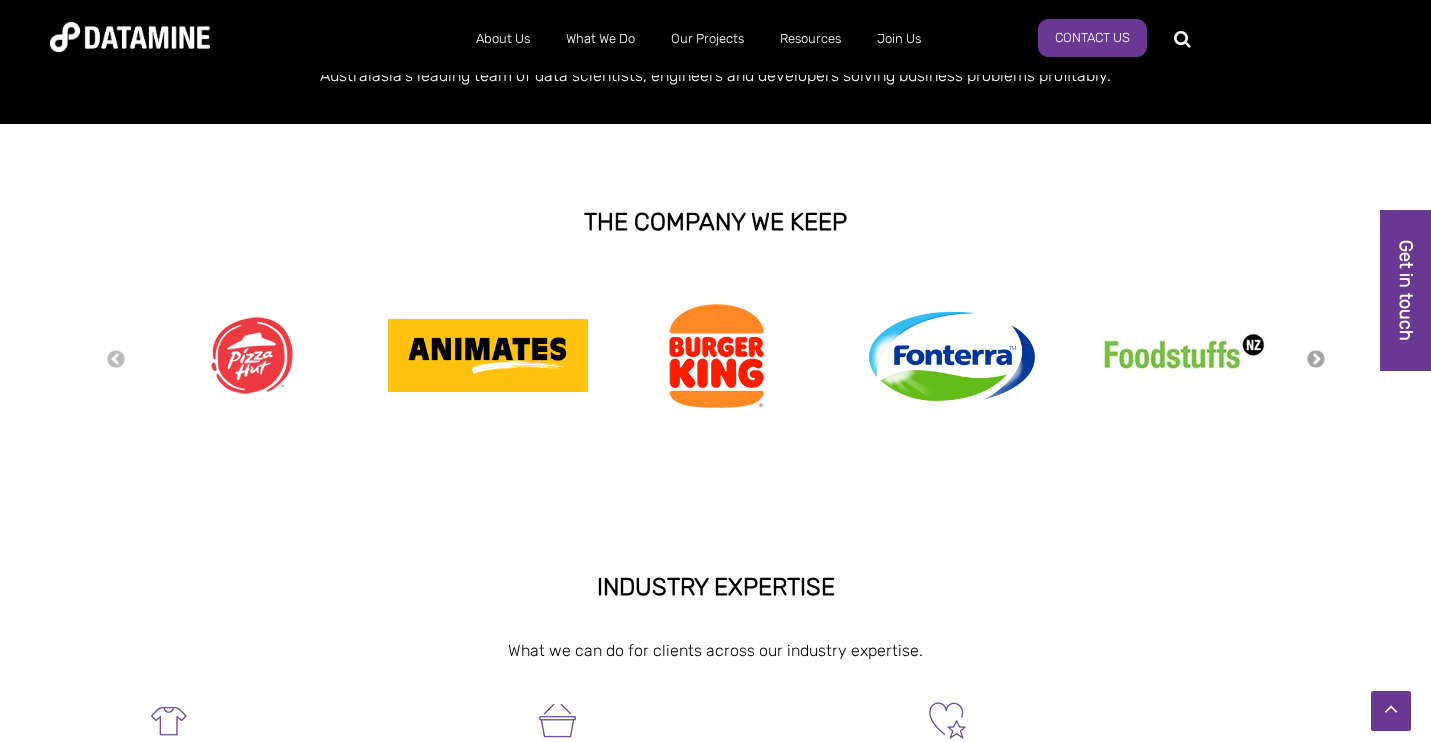 click on "Next" at bounding box center (1316, 360) 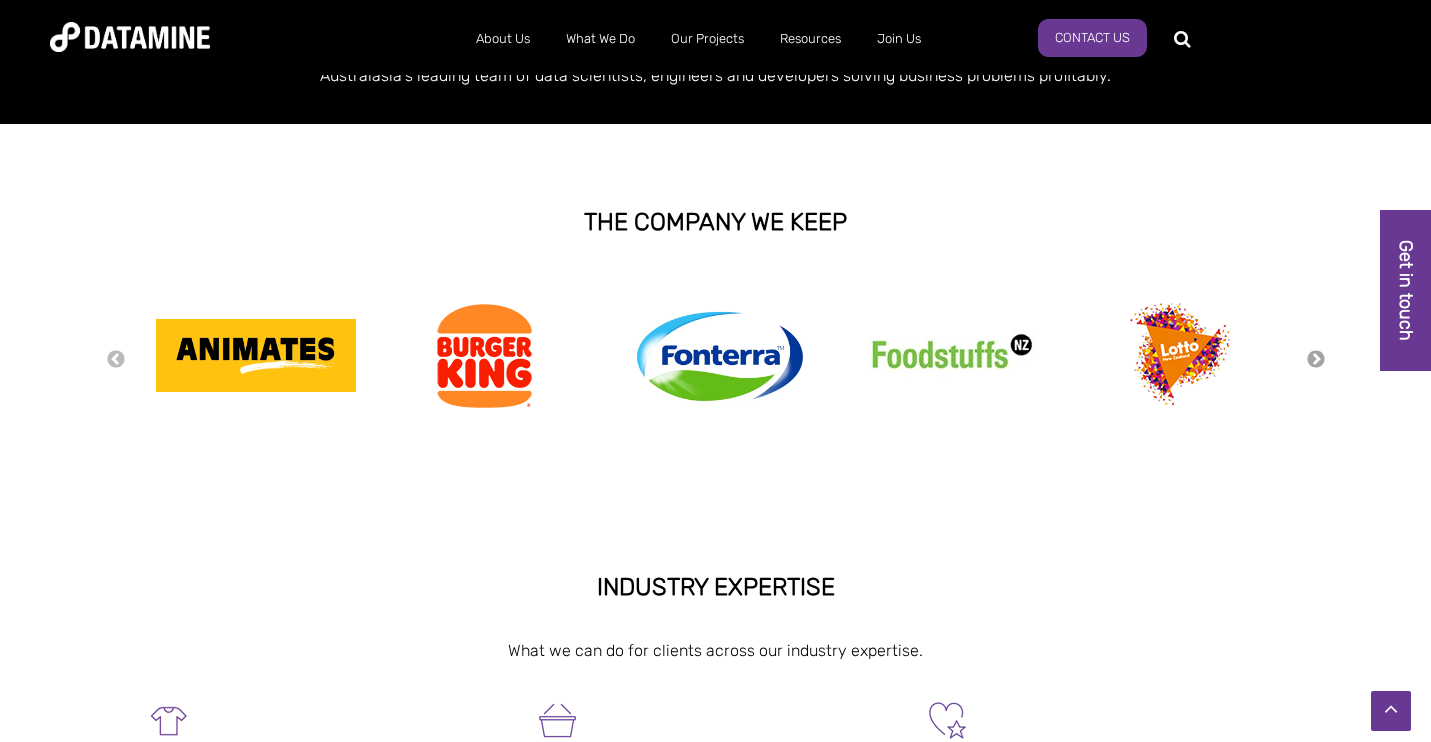 click on "Next" at bounding box center [1316, 360] 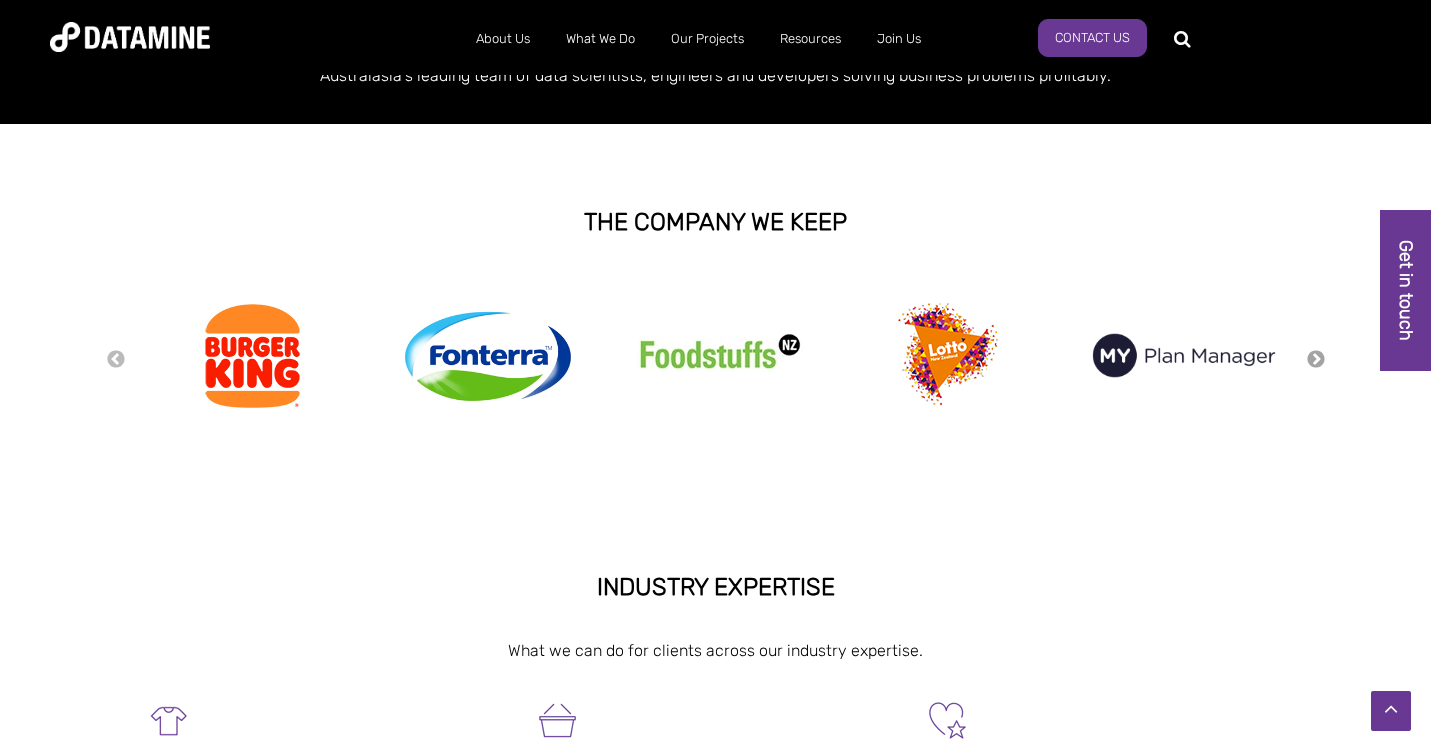 click on "Next" at bounding box center (1316, 360) 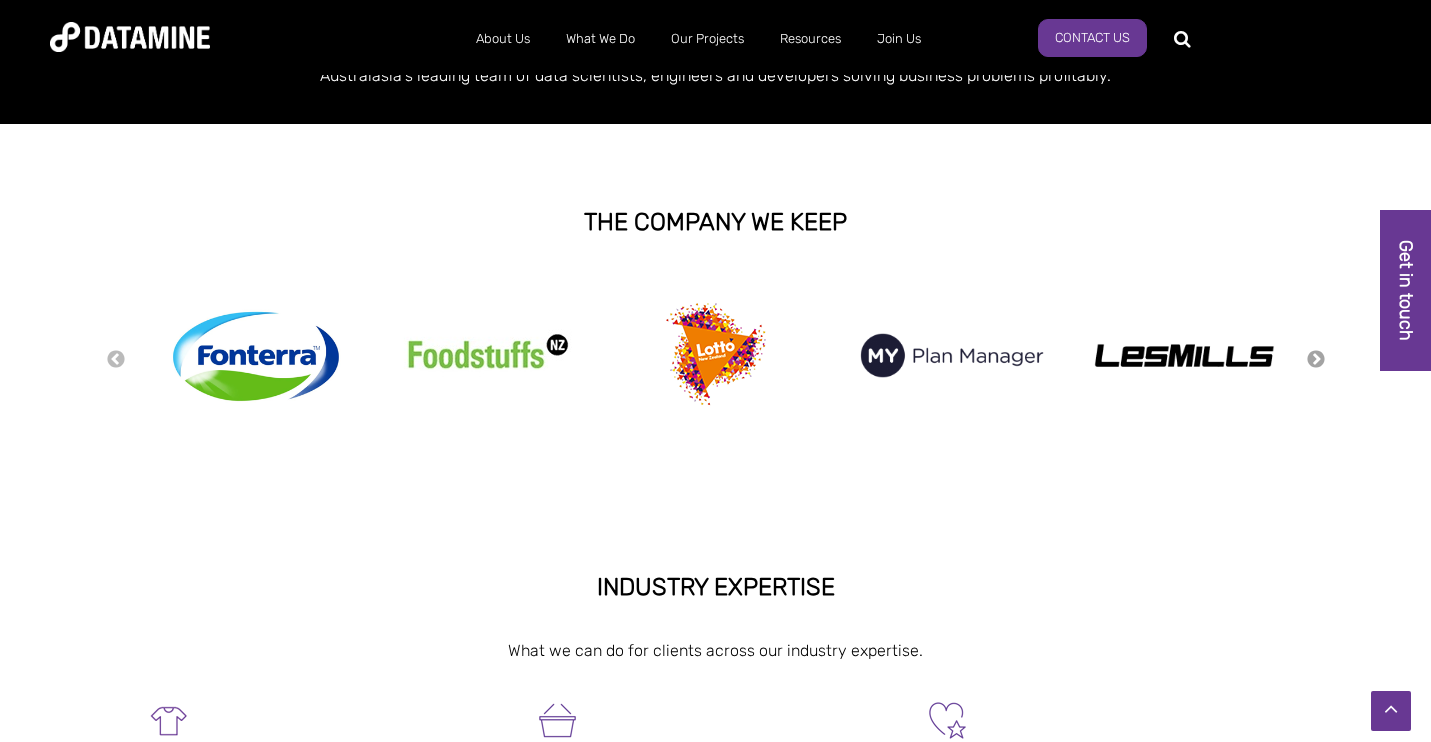 click on "Next" at bounding box center [1316, 360] 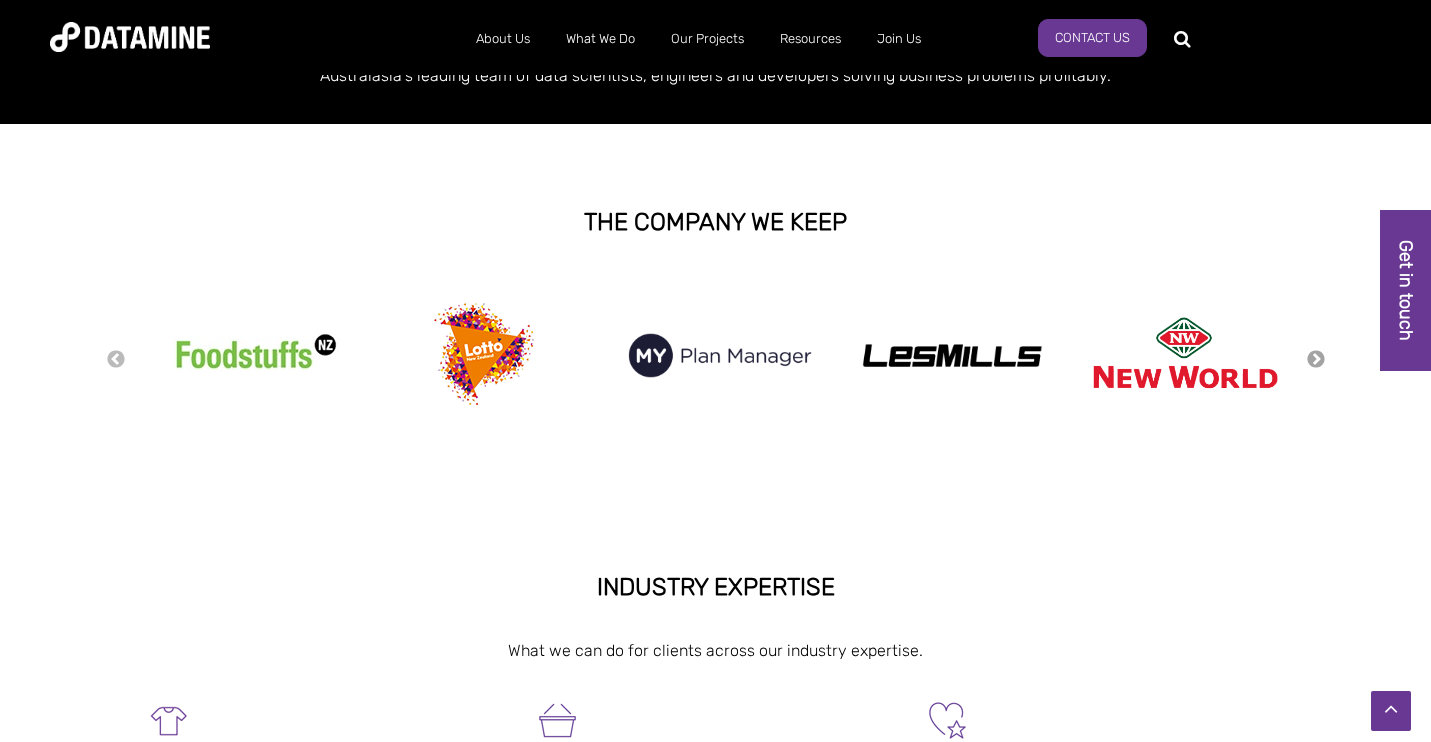 click on "Next" at bounding box center (1316, 360) 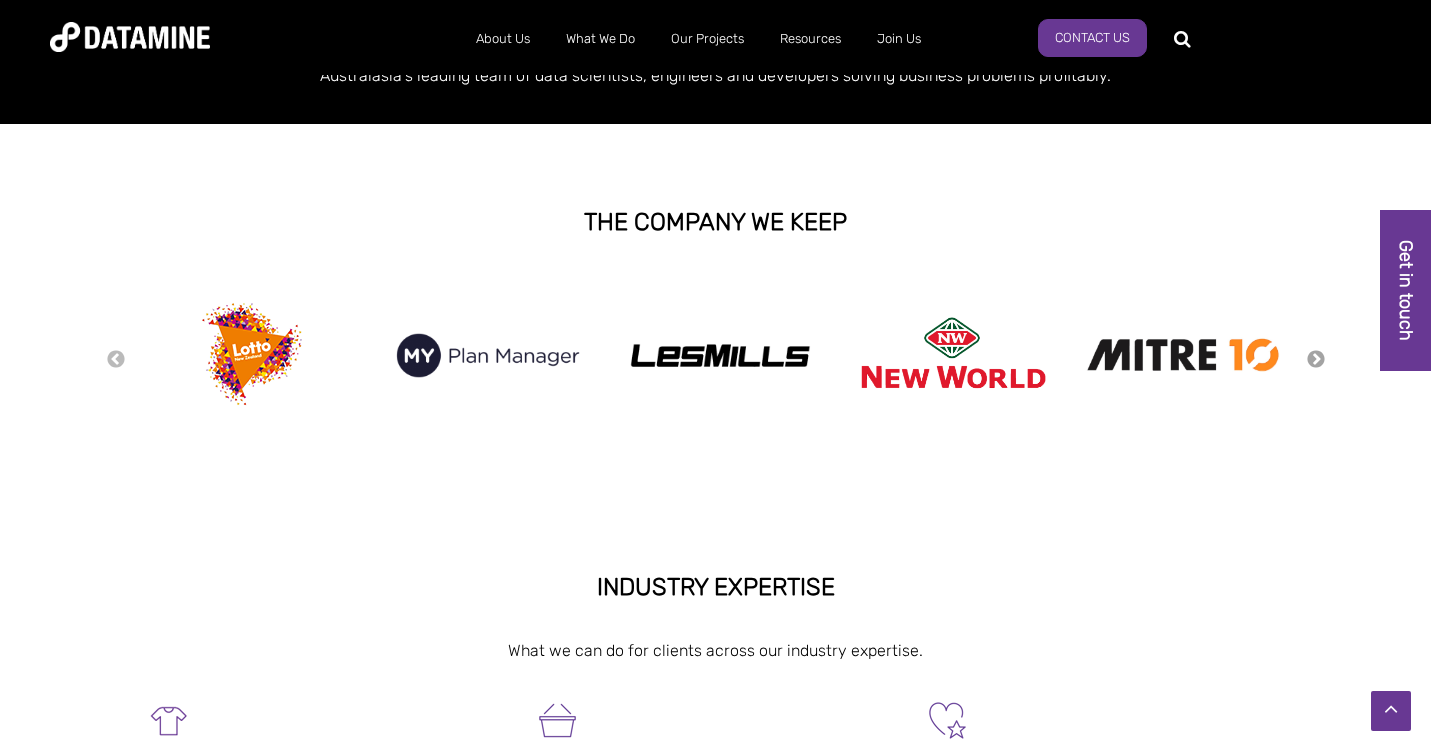 click on "Next" at bounding box center [1316, 360] 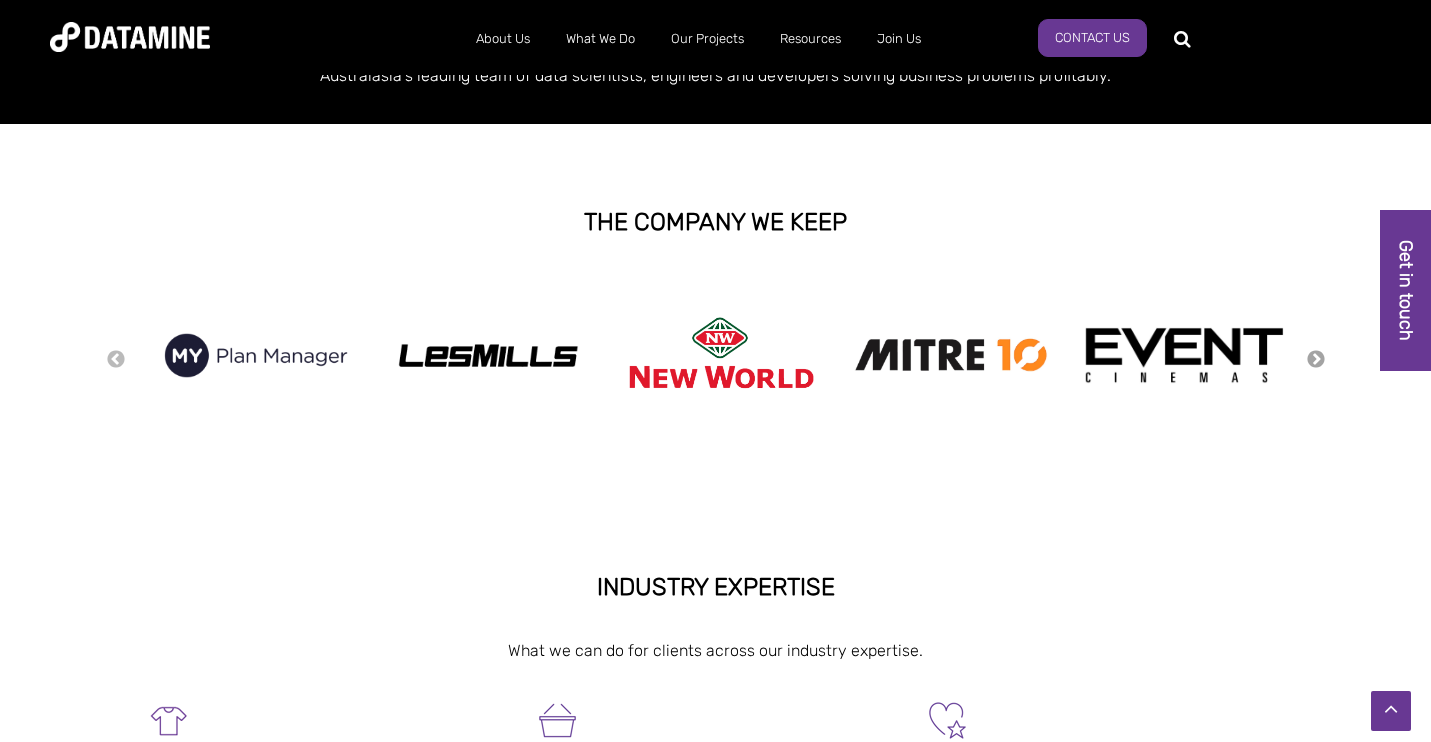 click on "Next" at bounding box center [1316, 360] 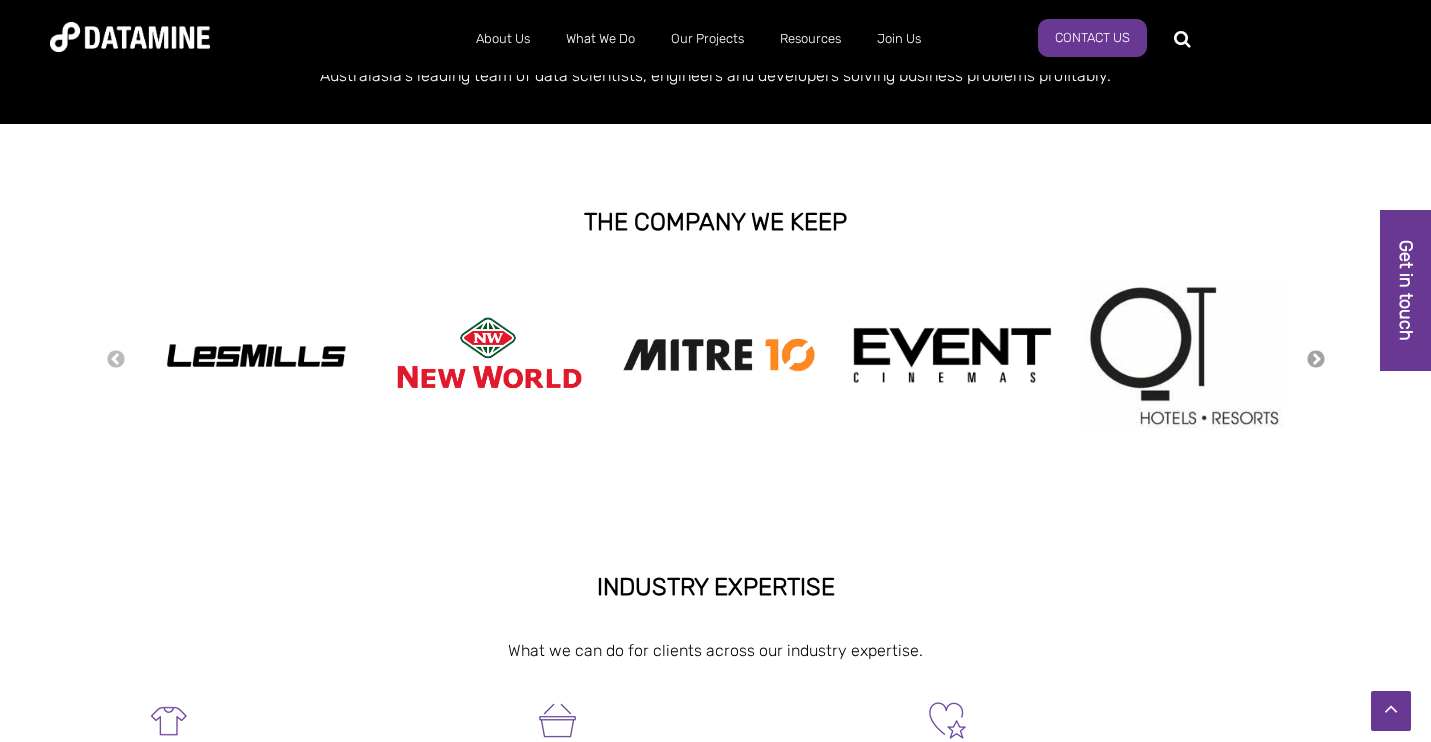 click on "Next" at bounding box center [1316, 360] 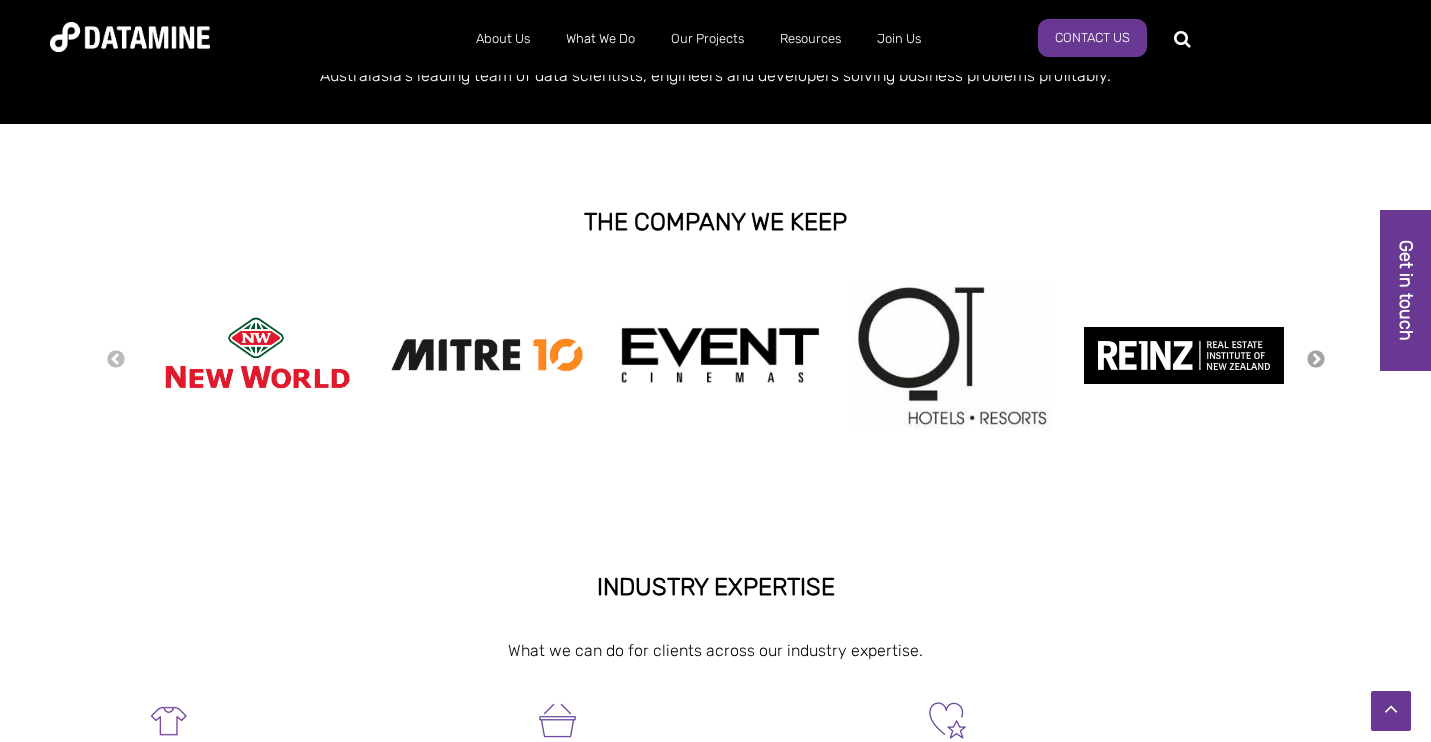 click on "Next" at bounding box center [1316, 360] 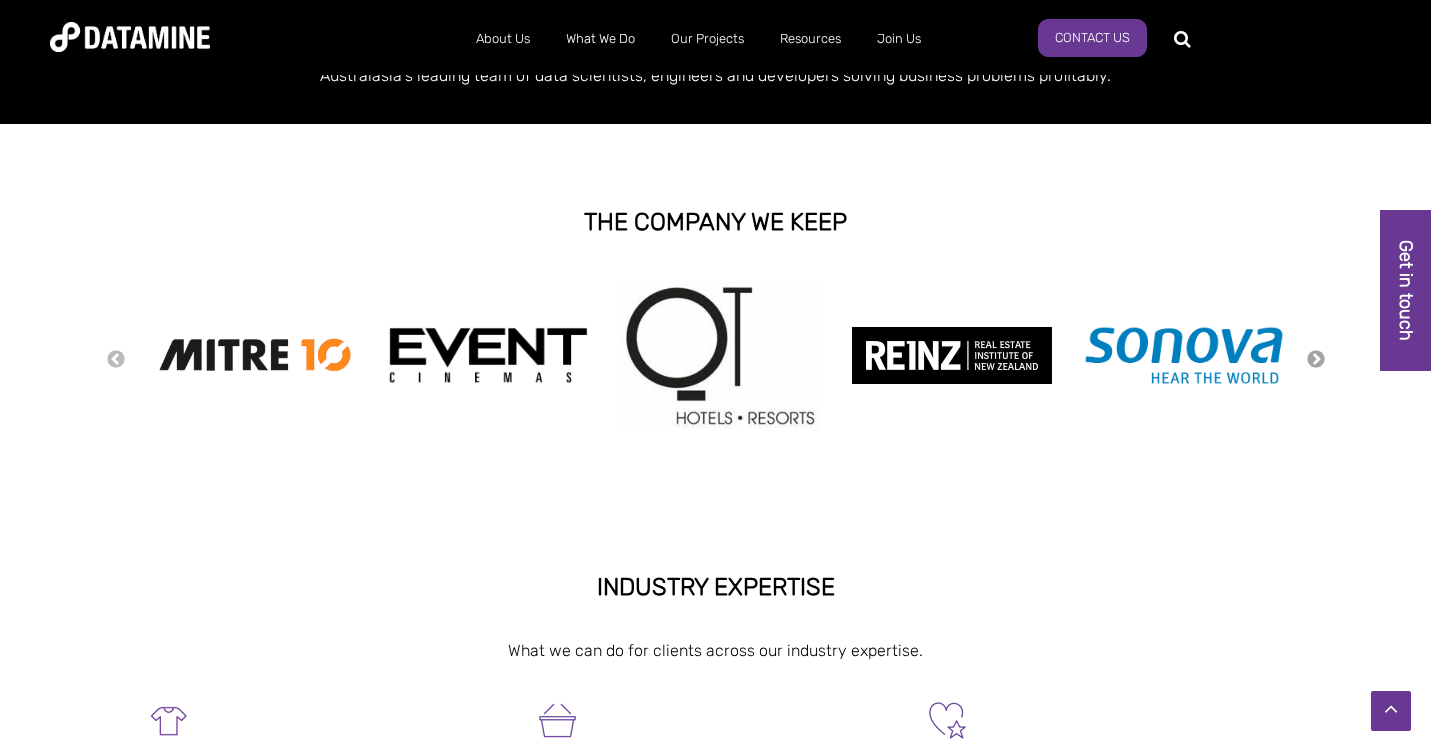 click on "Next" at bounding box center [1316, 360] 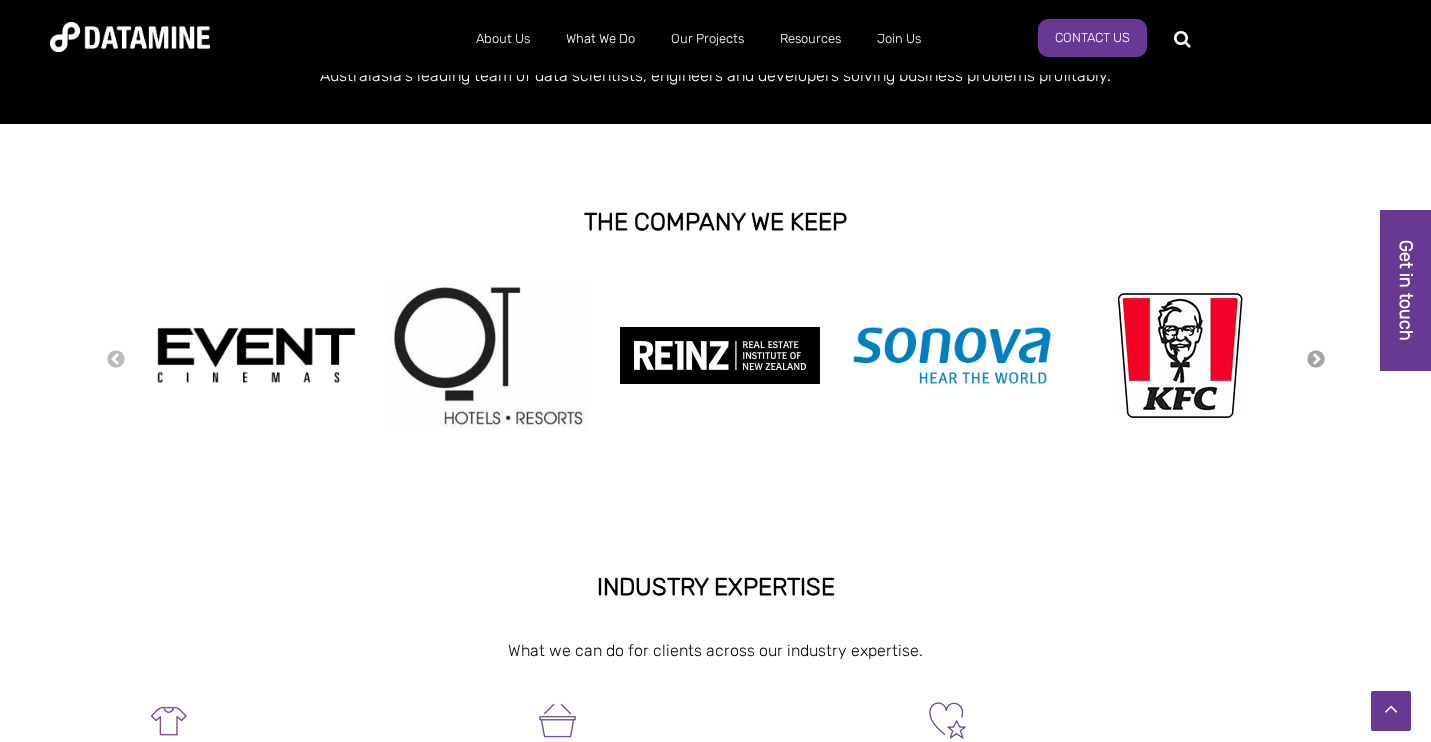 click on "Next" at bounding box center (1316, 360) 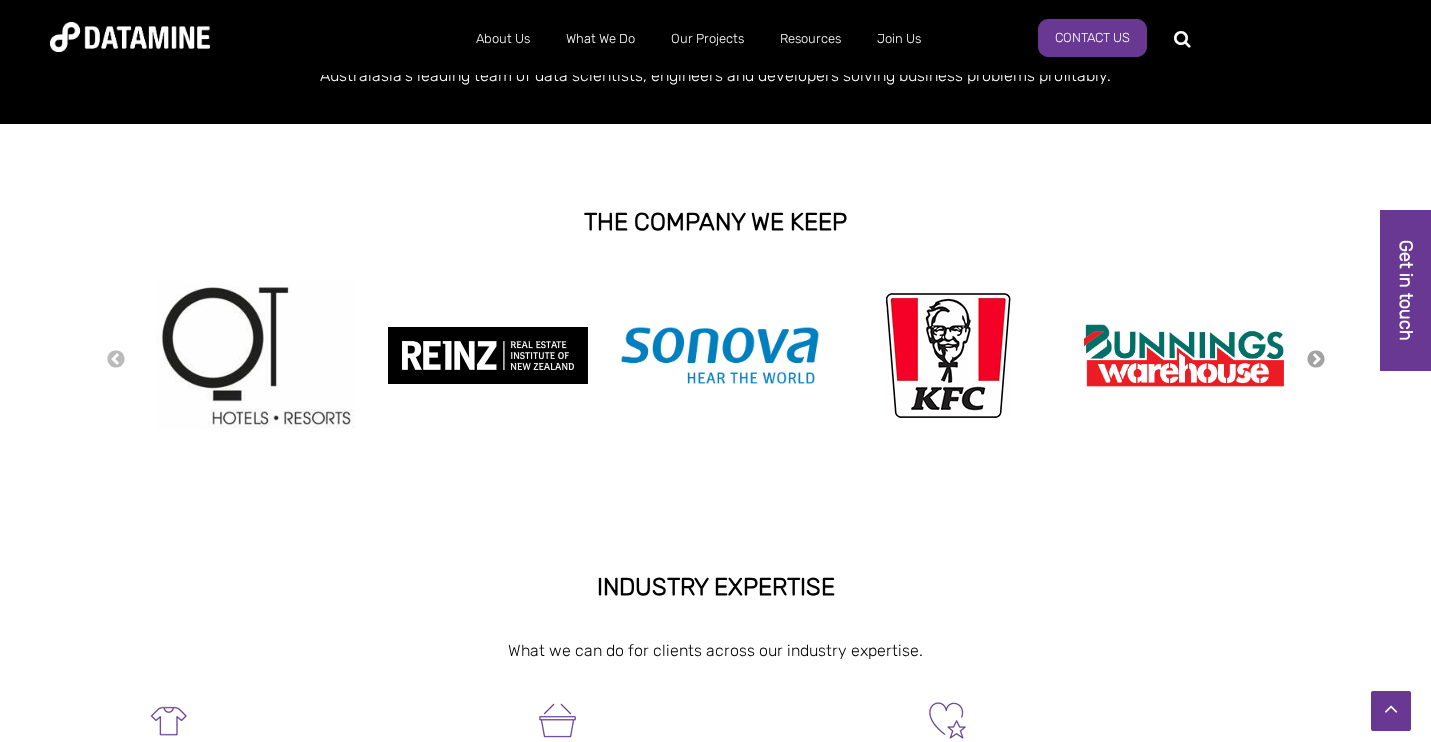 click on "Next" at bounding box center [1316, 360] 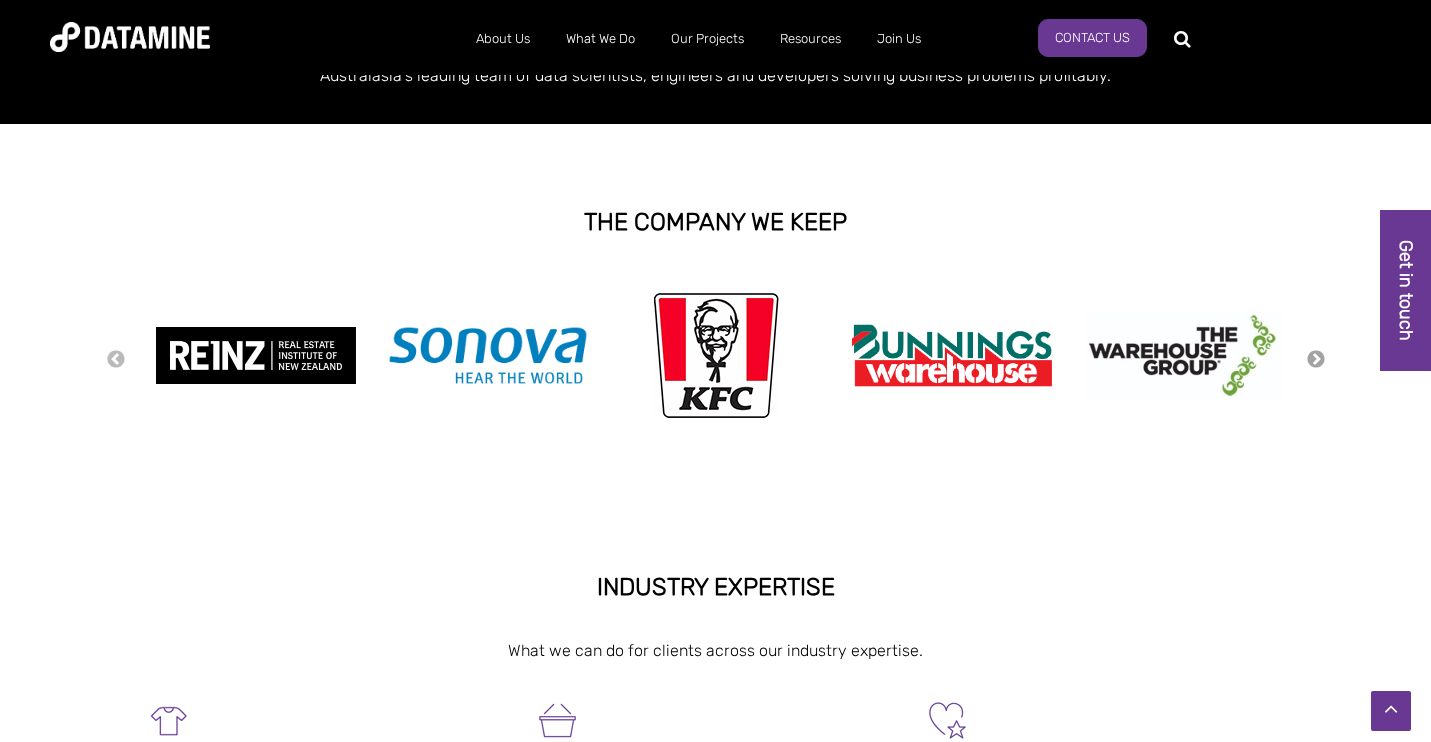 click on "Next" at bounding box center [1316, 360] 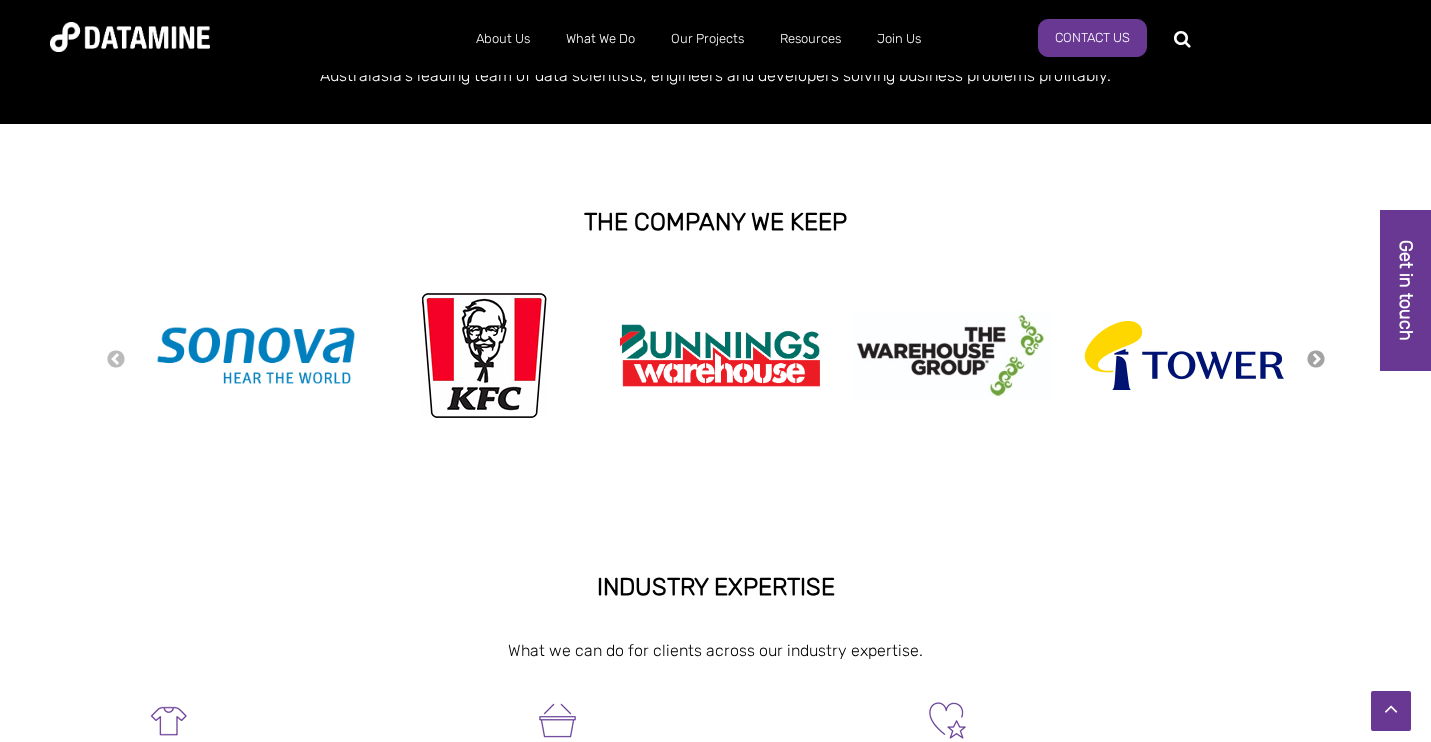 click on "Next" at bounding box center (1316, 360) 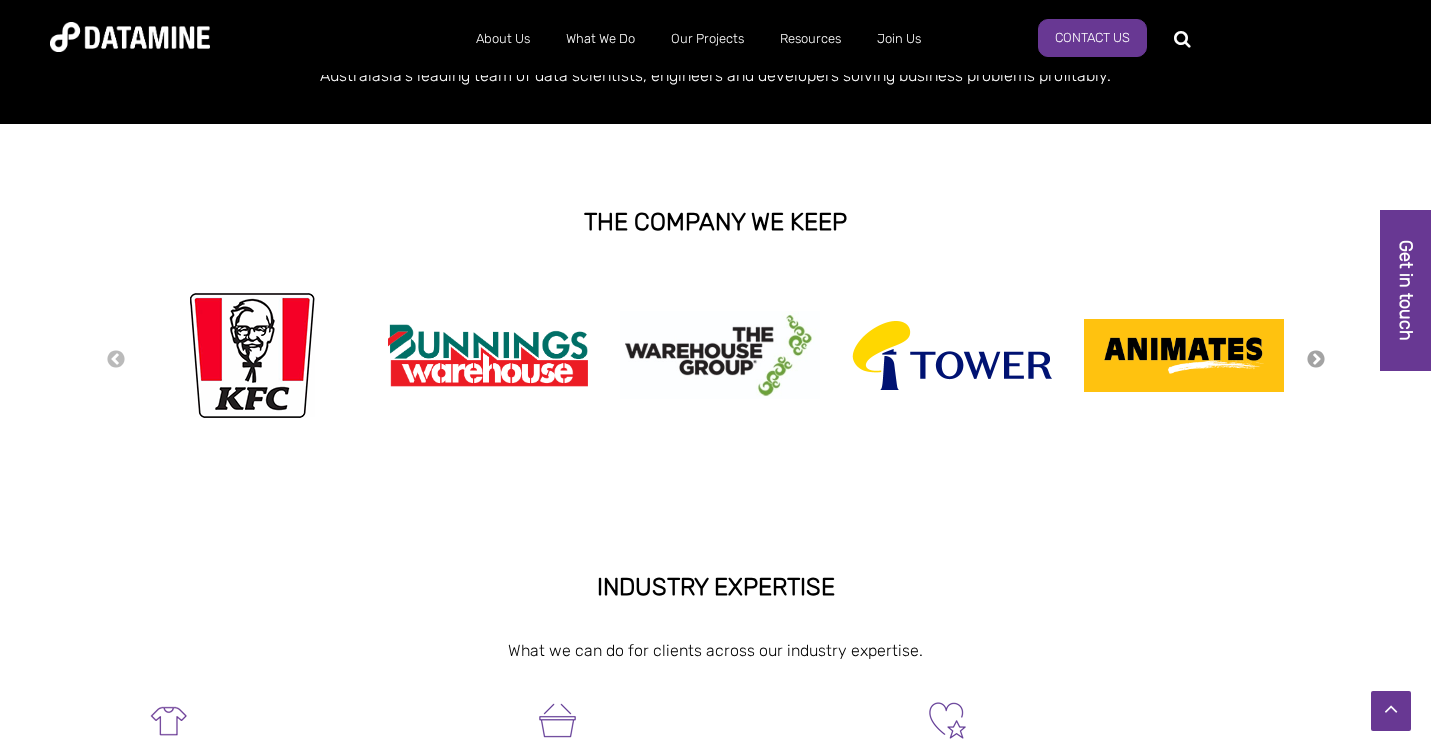 click on "Next" at bounding box center (1316, 360) 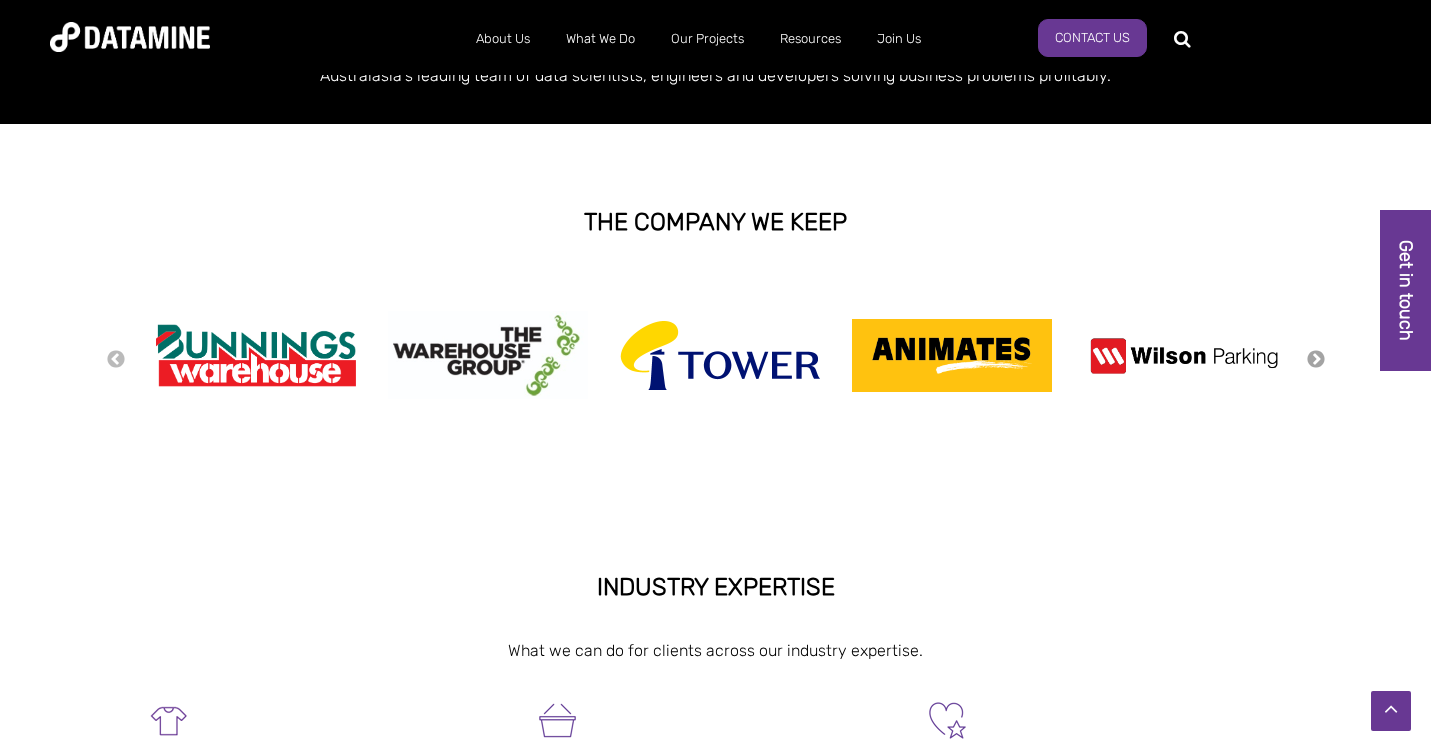click on "Next" at bounding box center (1316, 360) 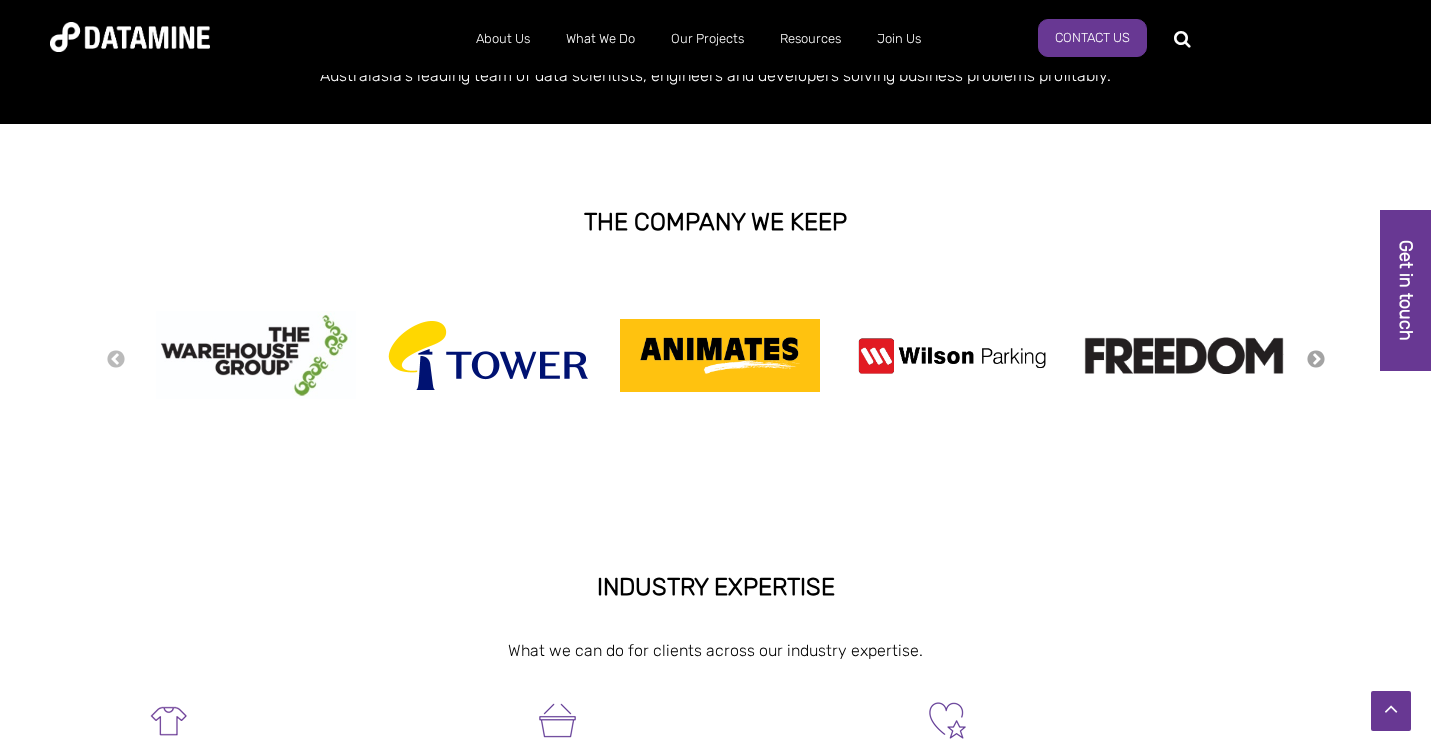 click on "Next" at bounding box center [1316, 360] 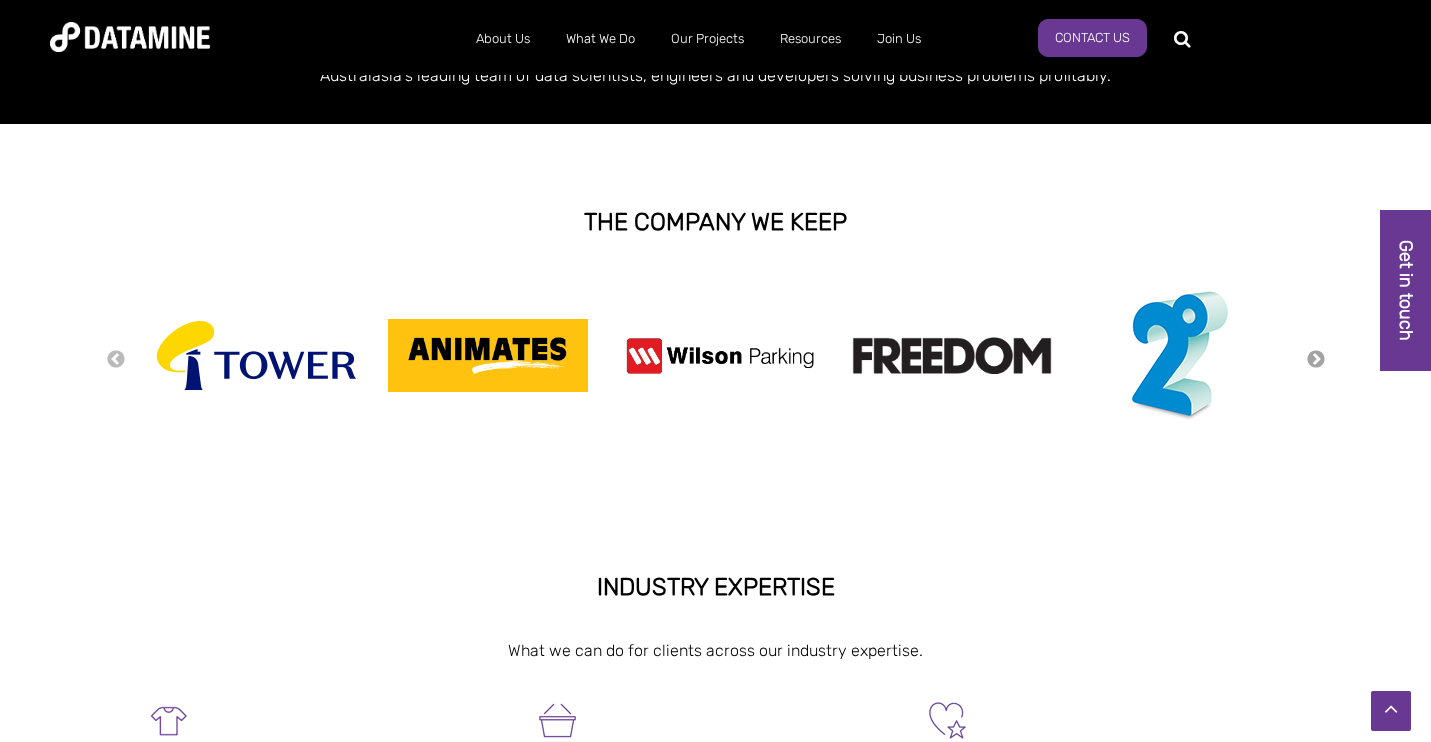 click on "Next" at bounding box center [1316, 360] 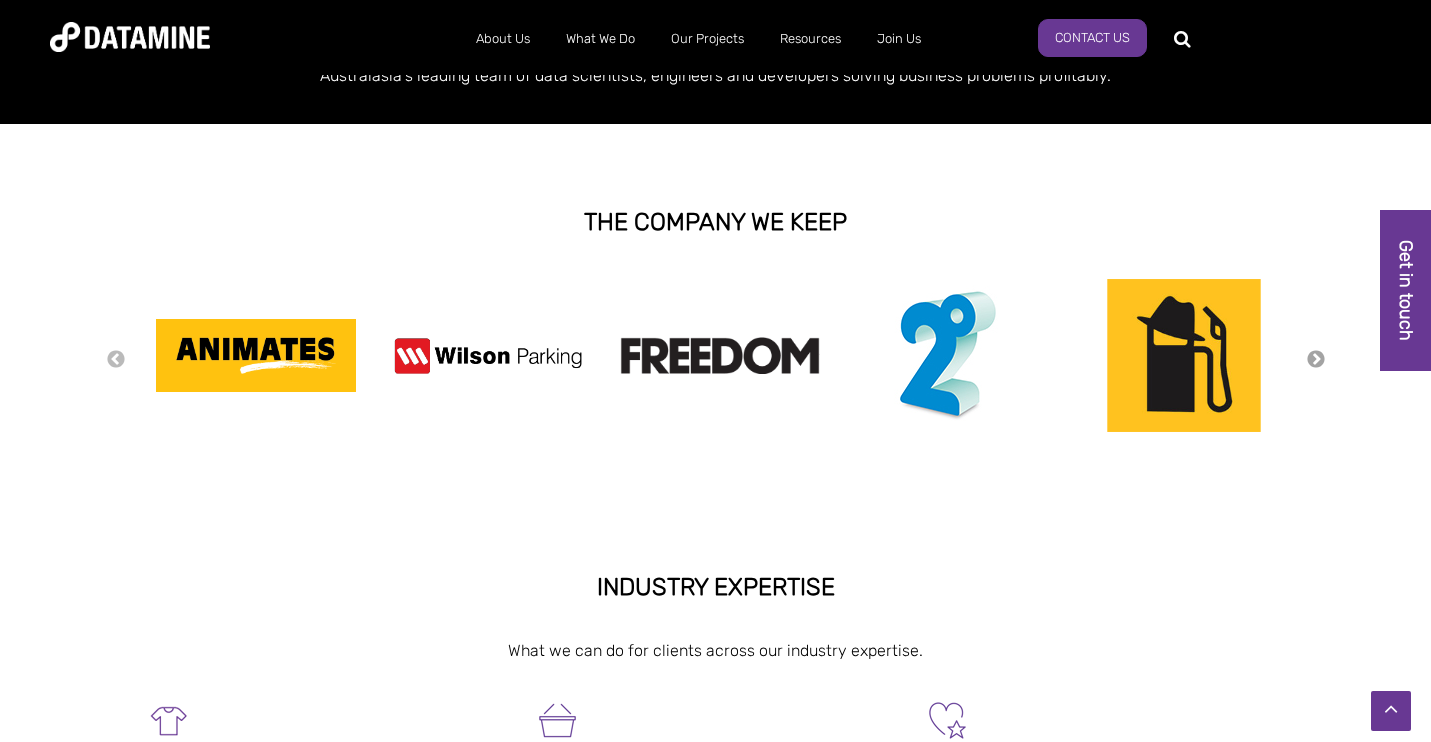 click on "Next" at bounding box center (1316, 360) 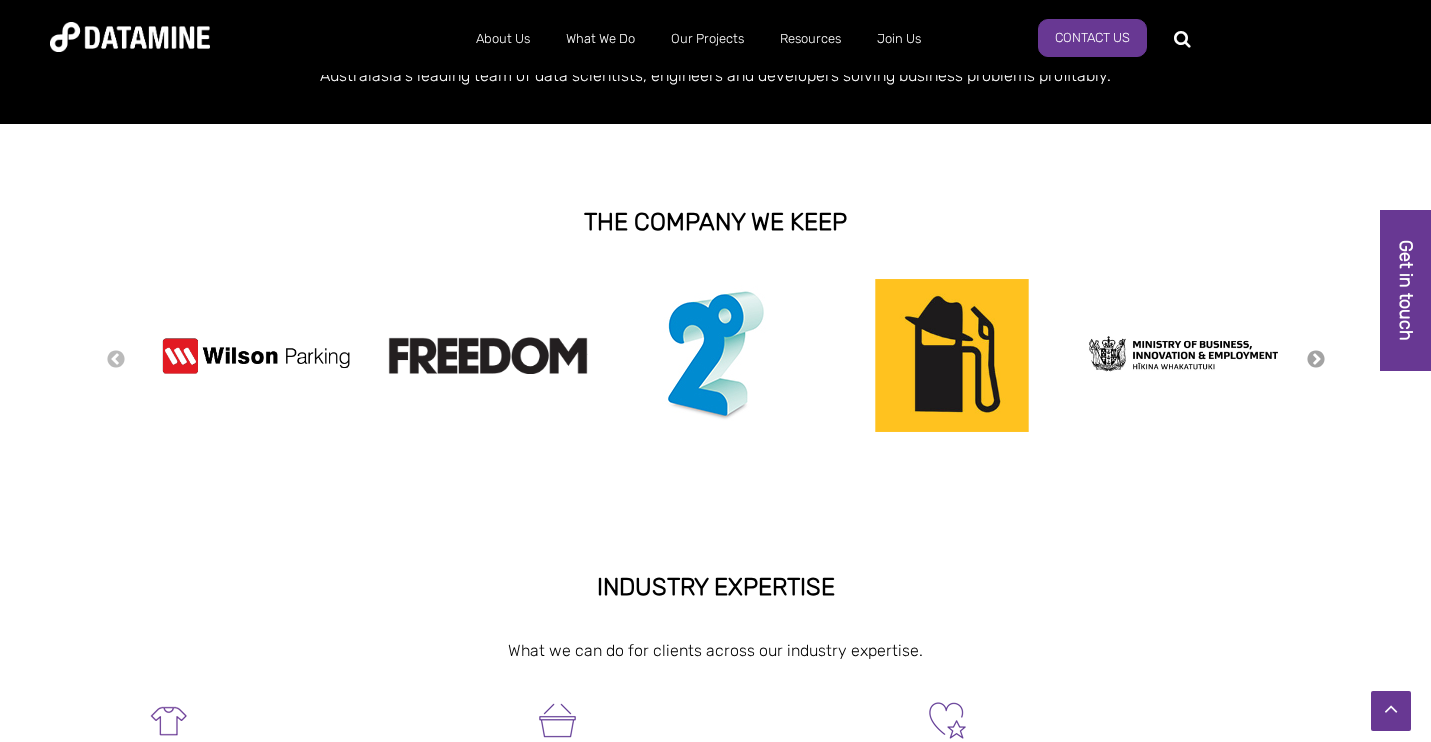 click on "Next" at bounding box center (1316, 360) 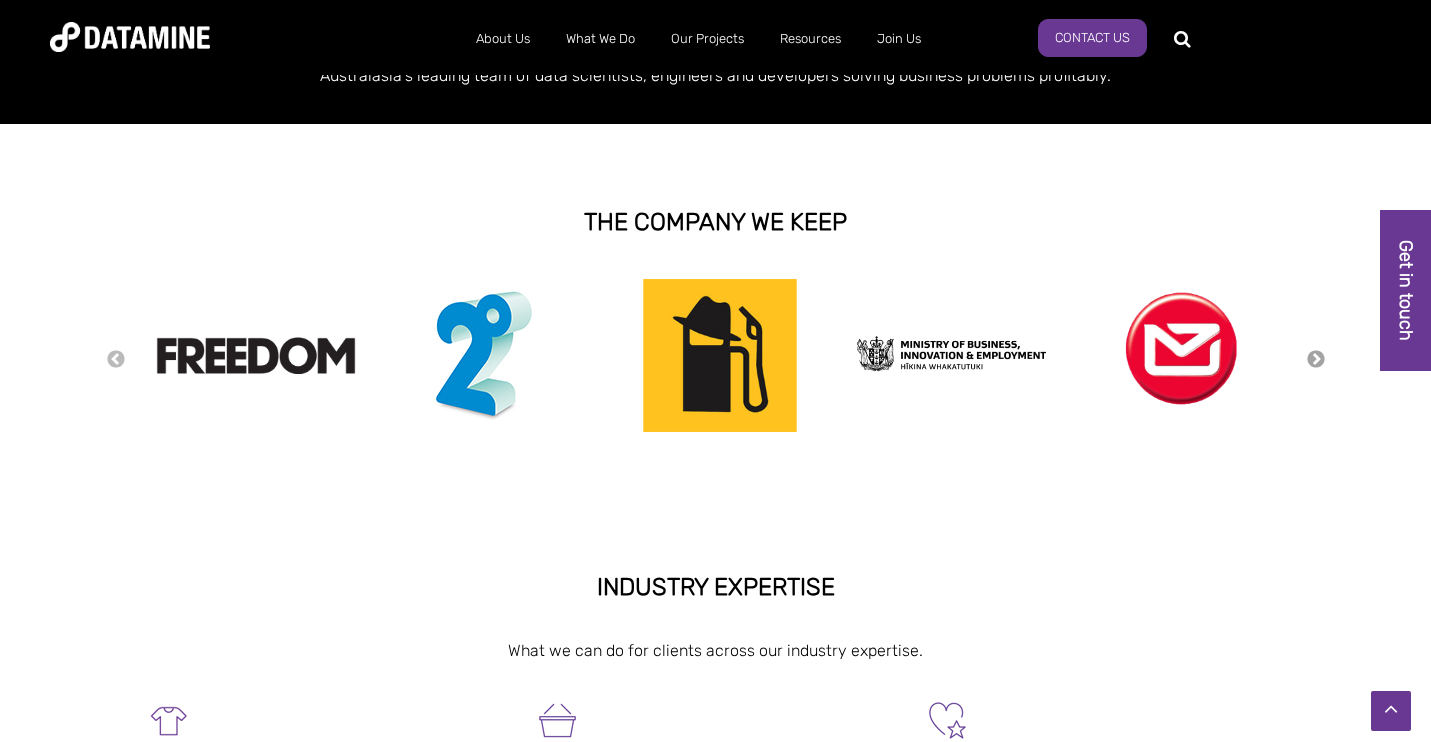 click on "Next" at bounding box center [1316, 360] 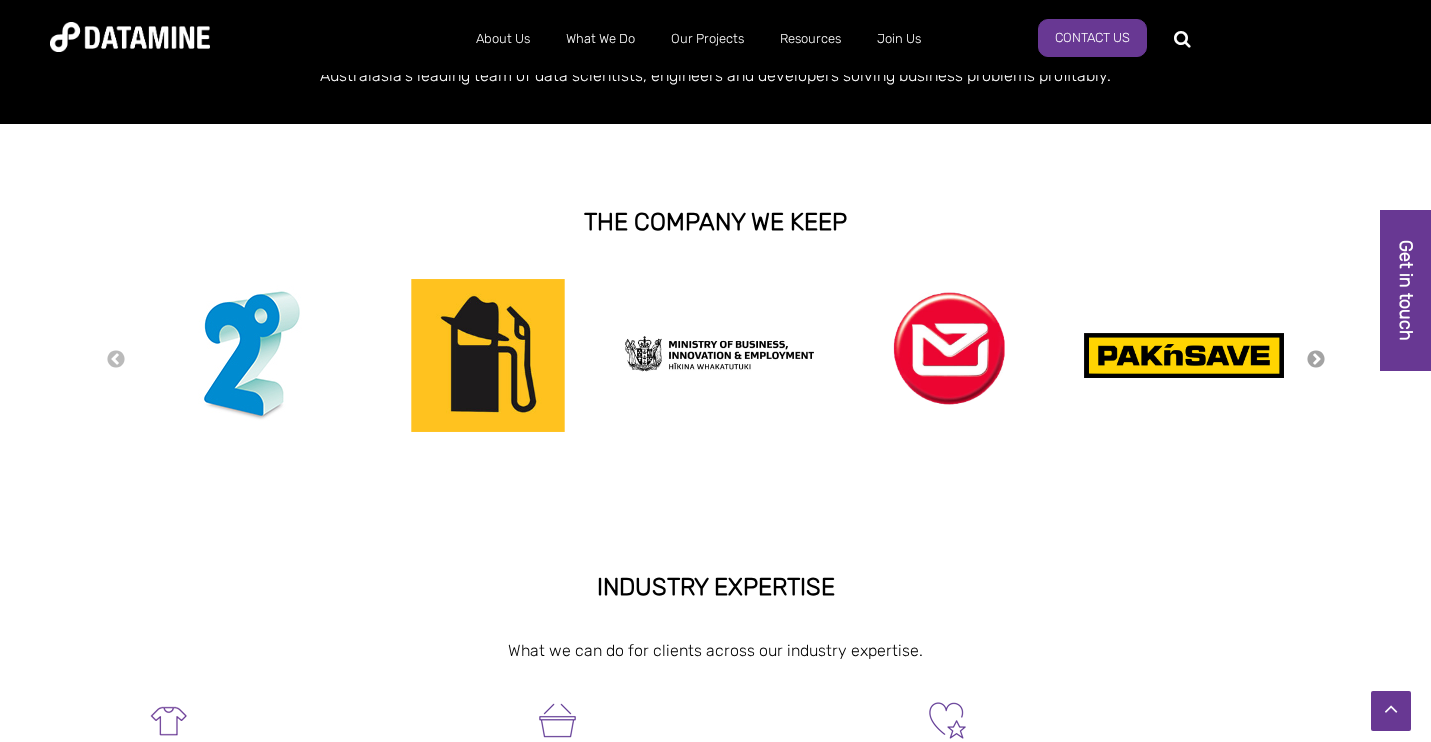 click on "Next" at bounding box center [1316, 360] 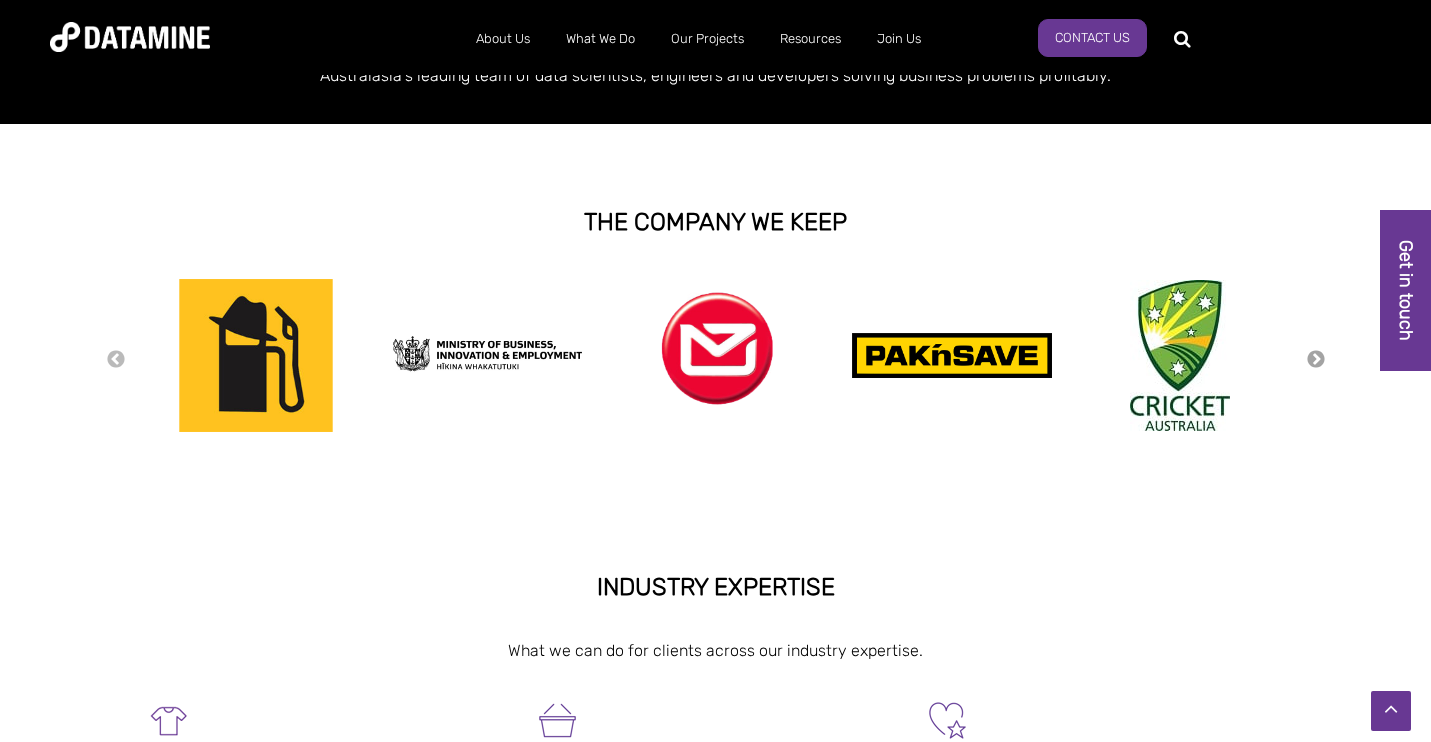 click on "Next" at bounding box center (1316, 360) 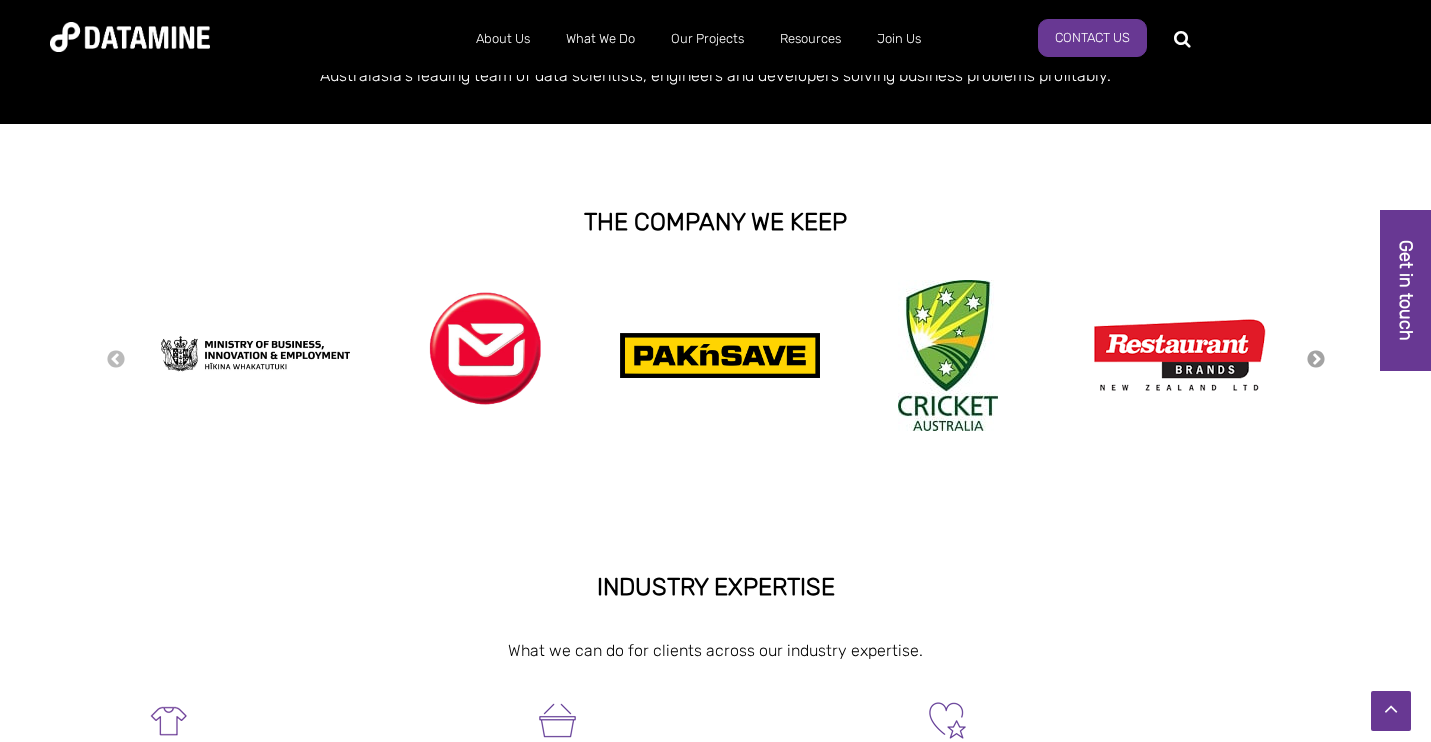 click on "Next" at bounding box center (1316, 360) 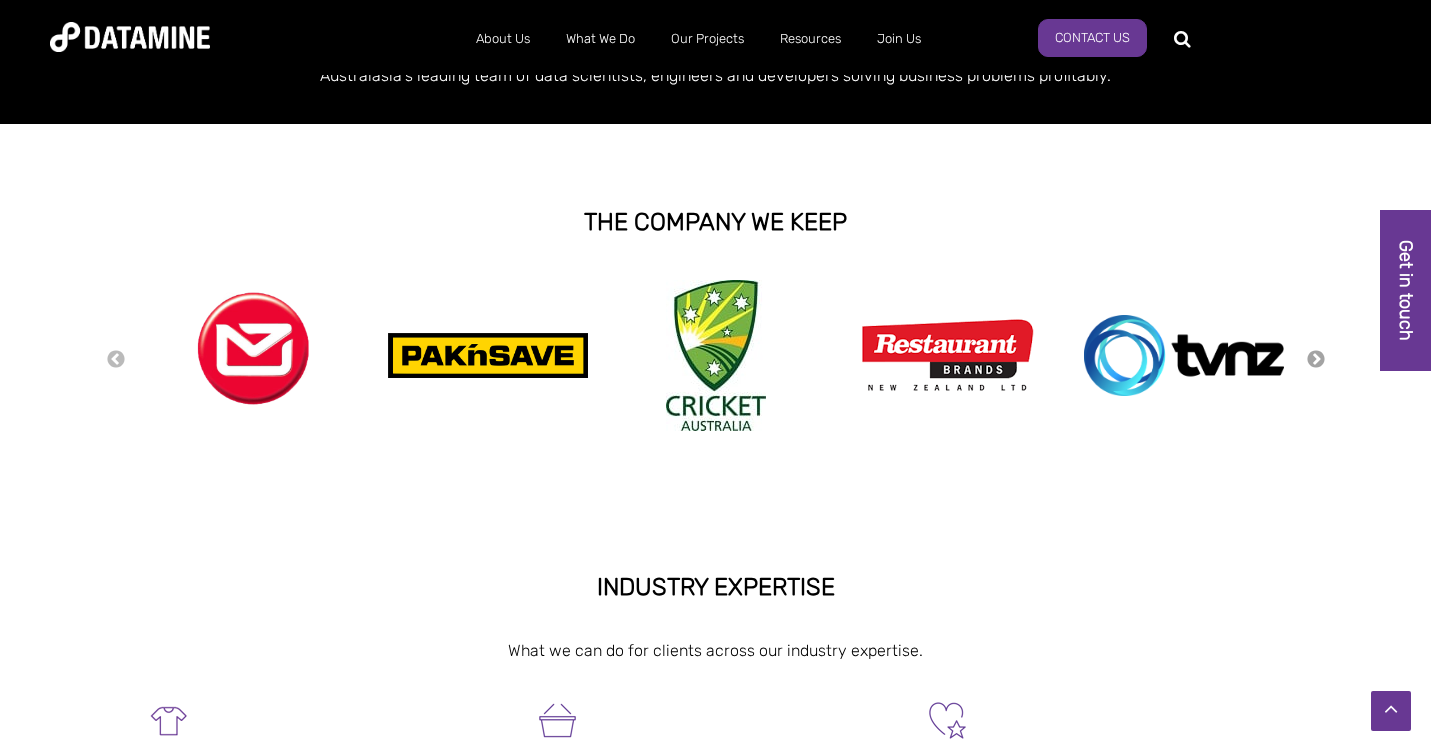 click on "Next" at bounding box center (1316, 360) 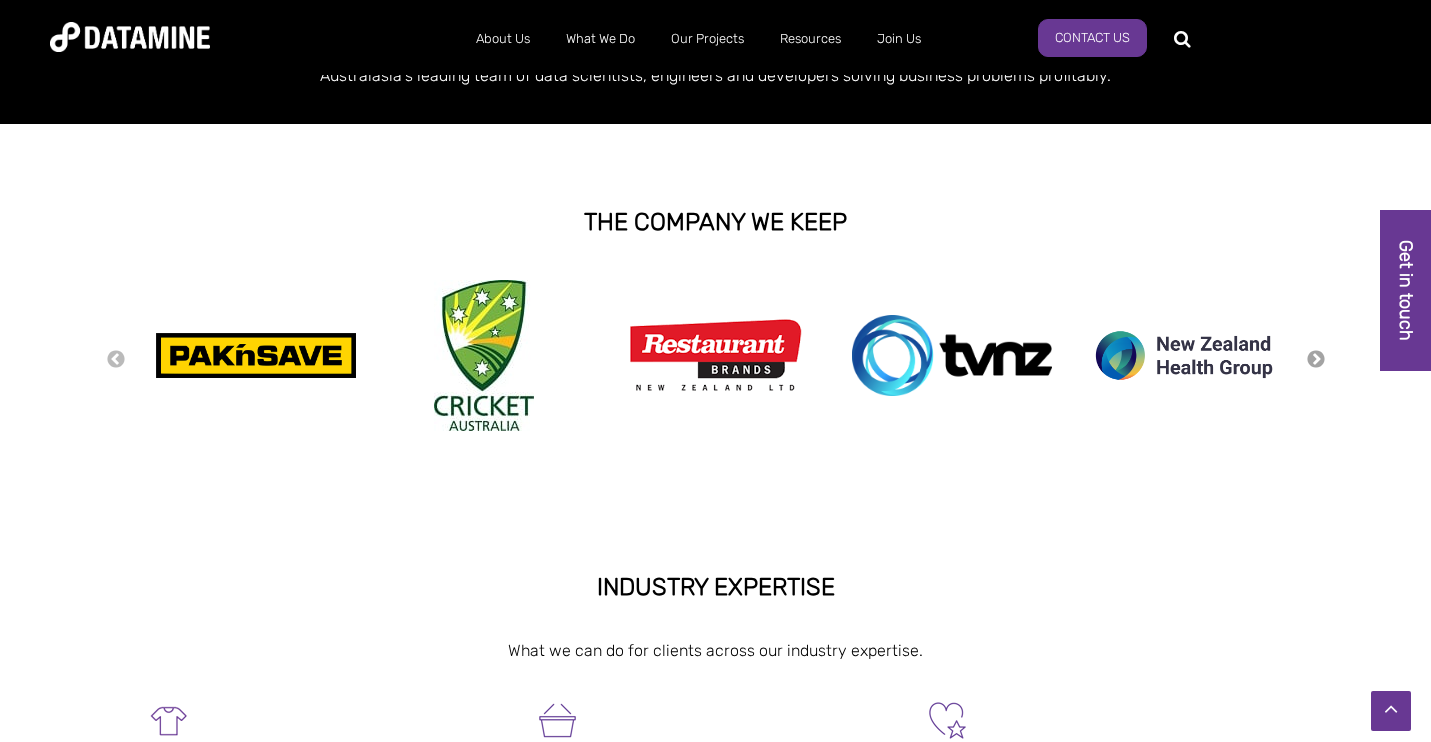 click on "Next" at bounding box center [1316, 360] 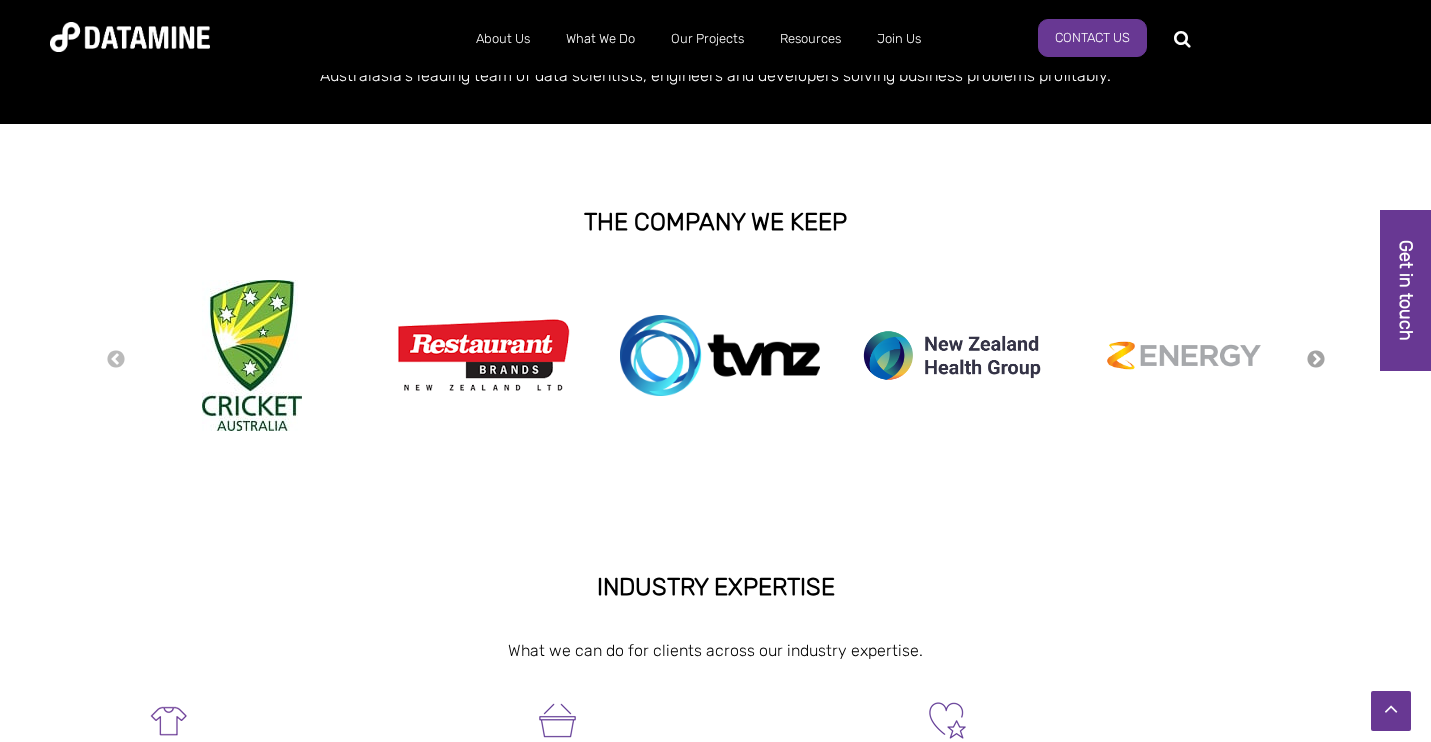 click on "Next" at bounding box center (1316, 360) 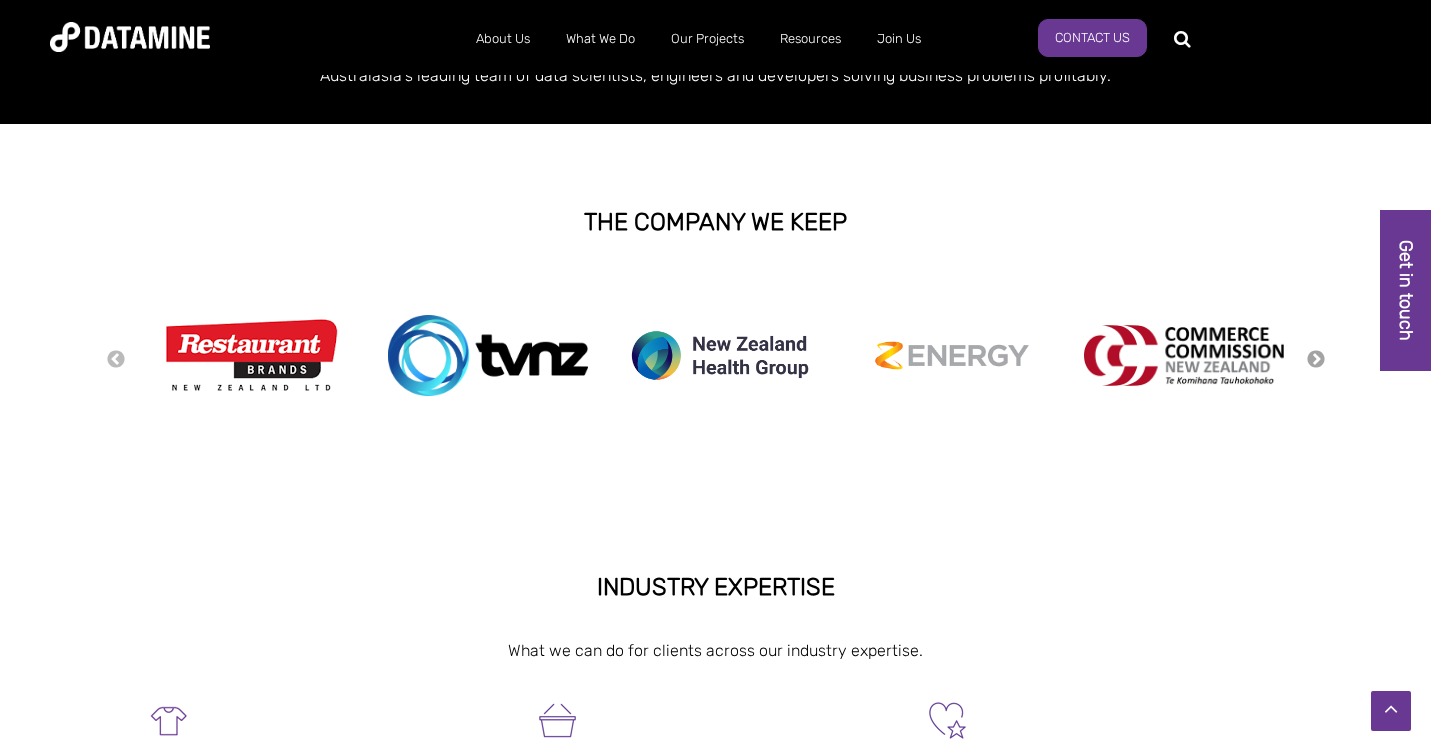 click on "Next" at bounding box center (1316, 360) 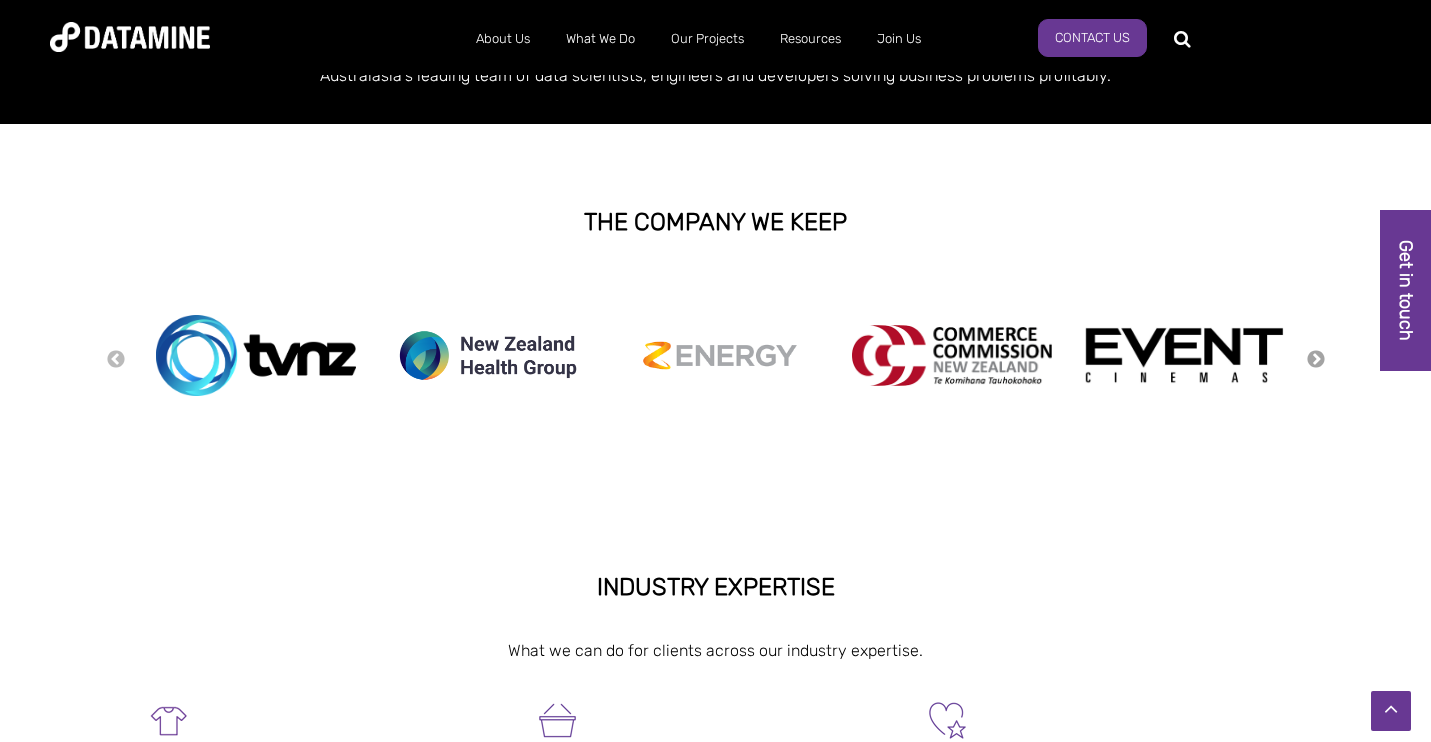 click on "Next" at bounding box center [1316, 360] 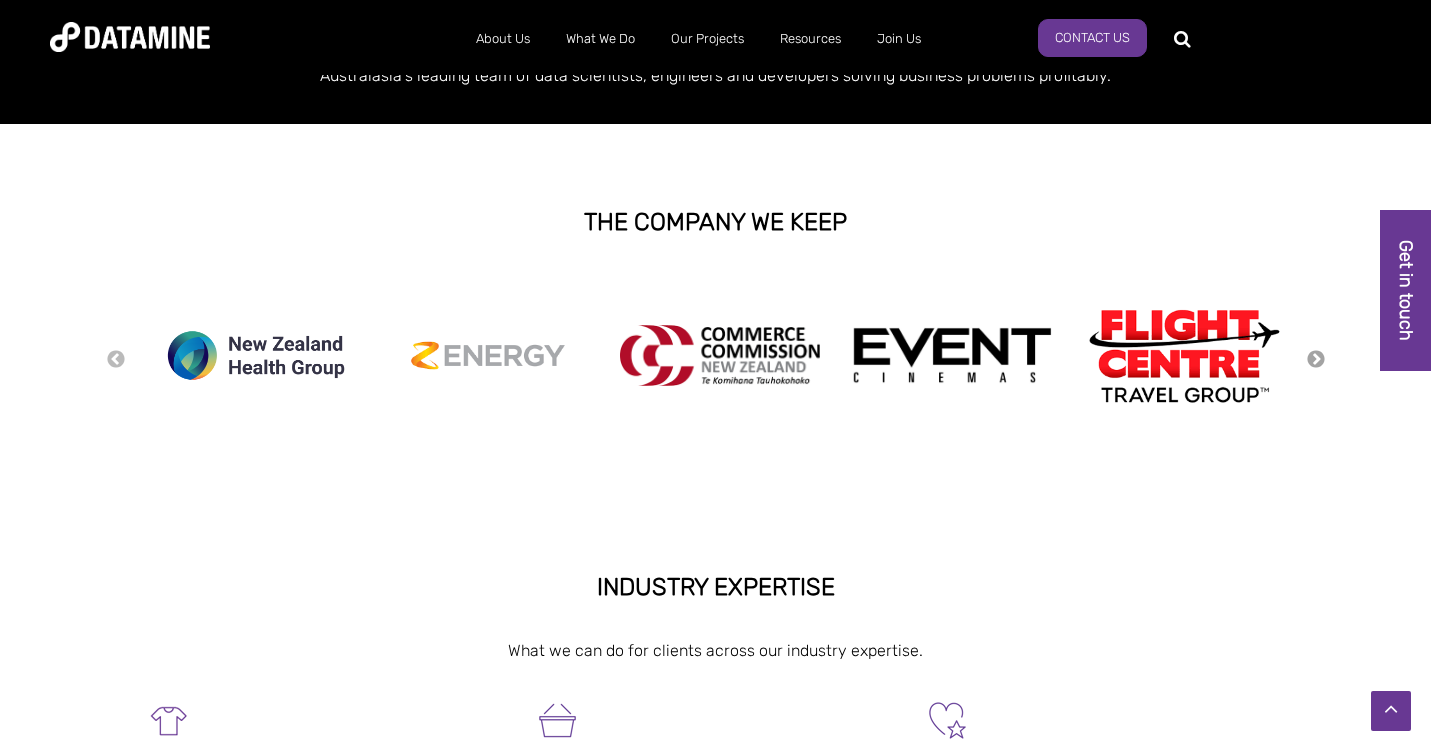 click on "Next" at bounding box center (1316, 360) 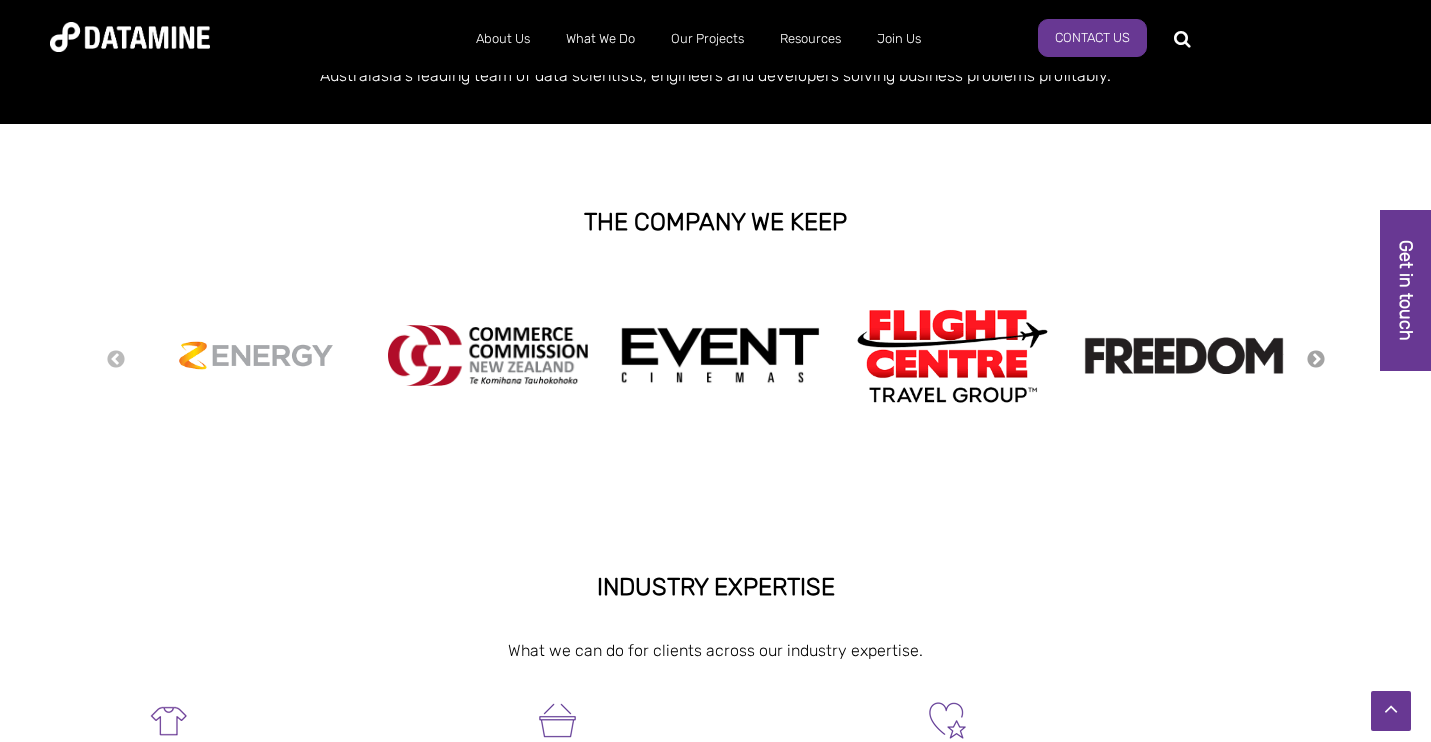click on "Next" at bounding box center [1316, 360] 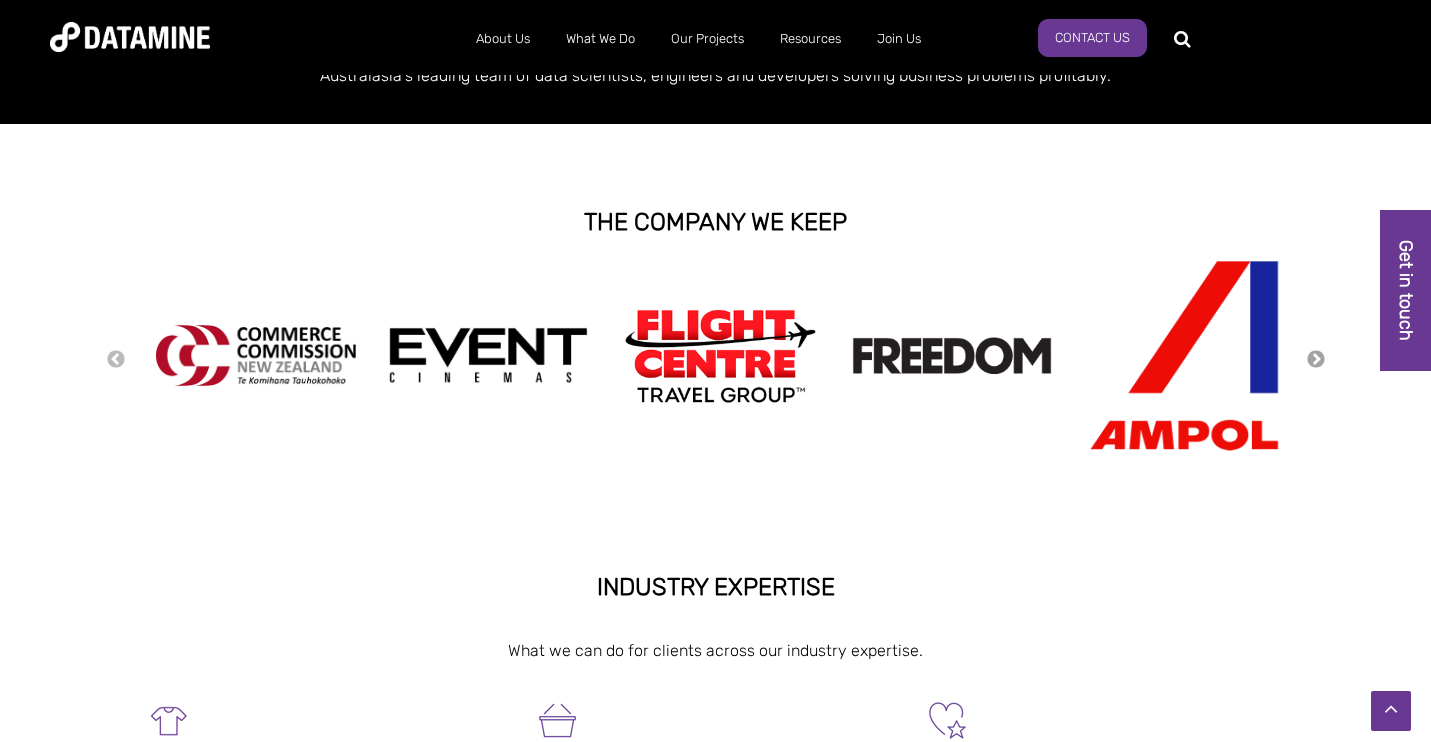 click on "Next" at bounding box center (1316, 360) 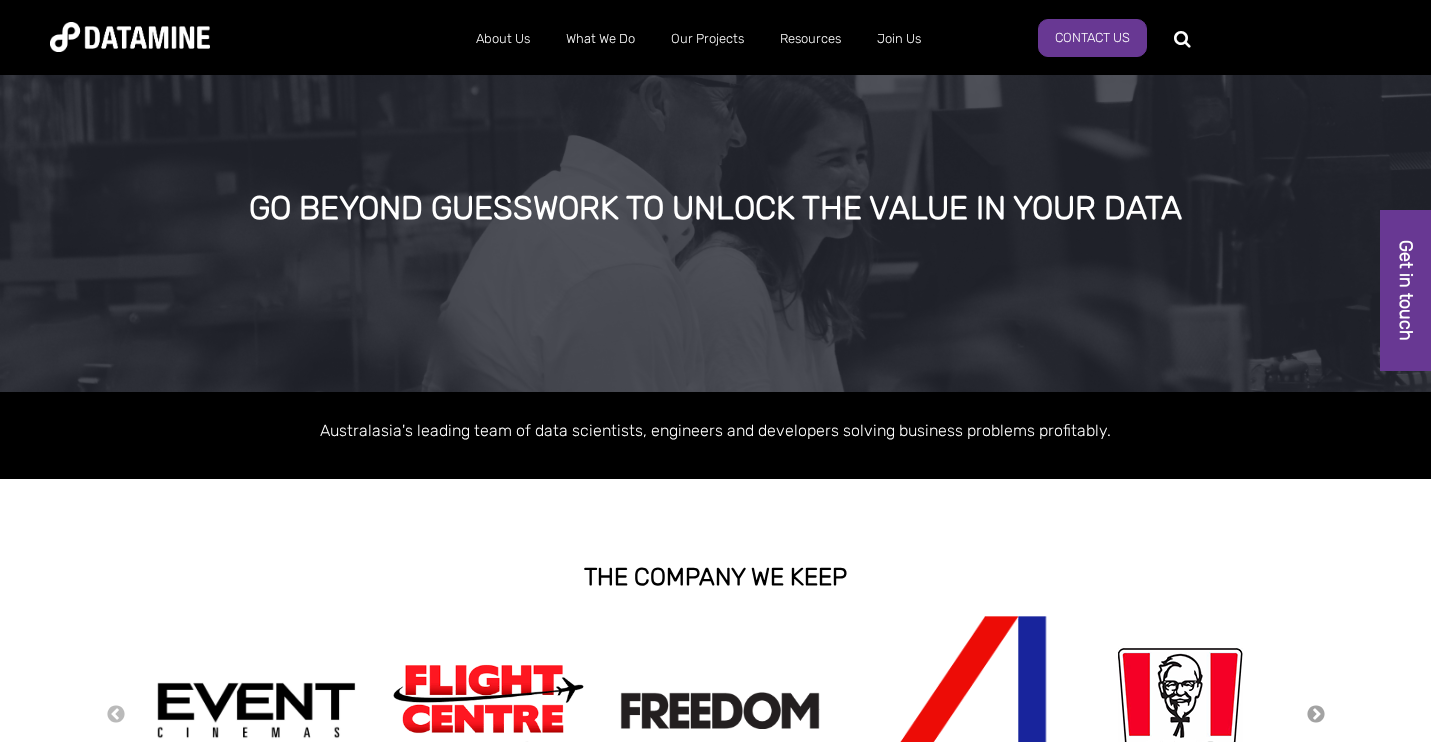 scroll, scrollTop: 0, scrollLeft: 0, axis: both 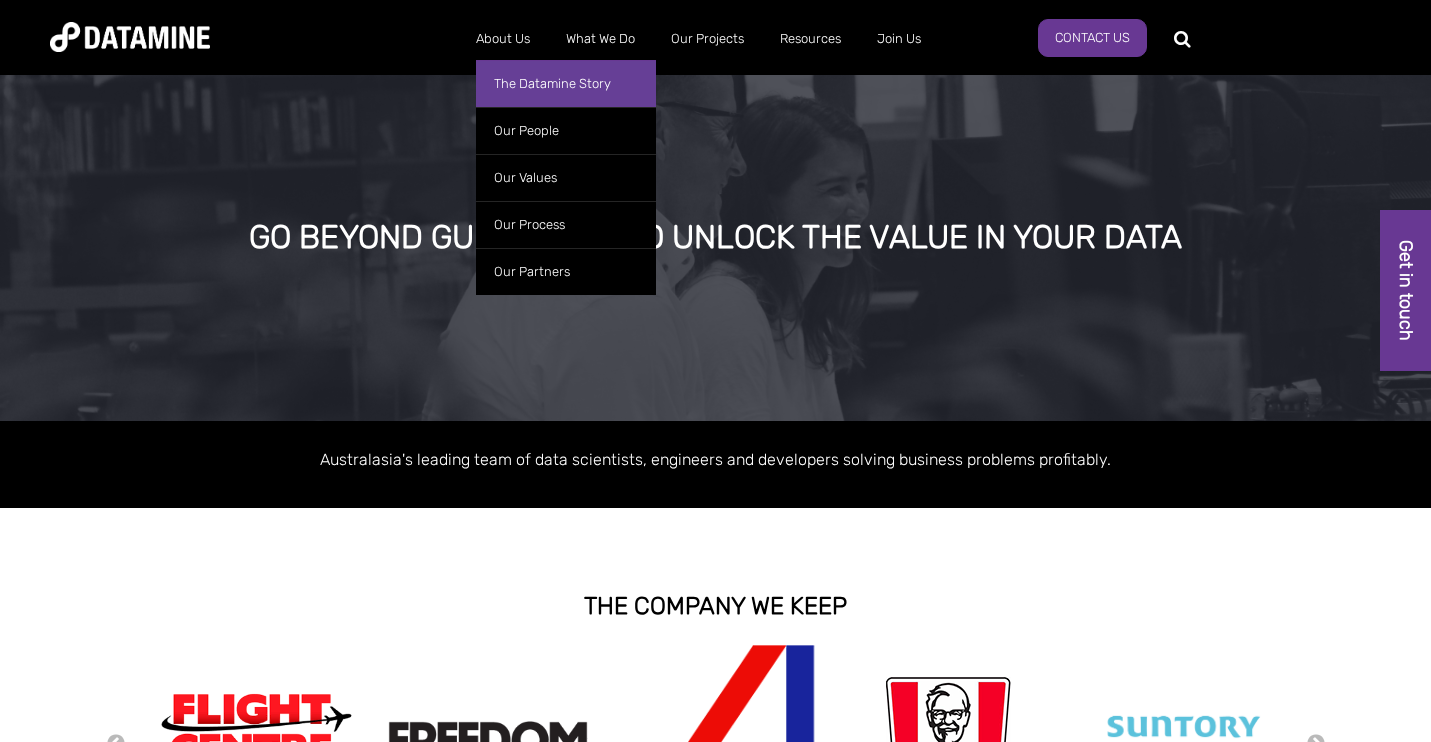 click on "The Datamine Story" at bounding box center (566, 83) 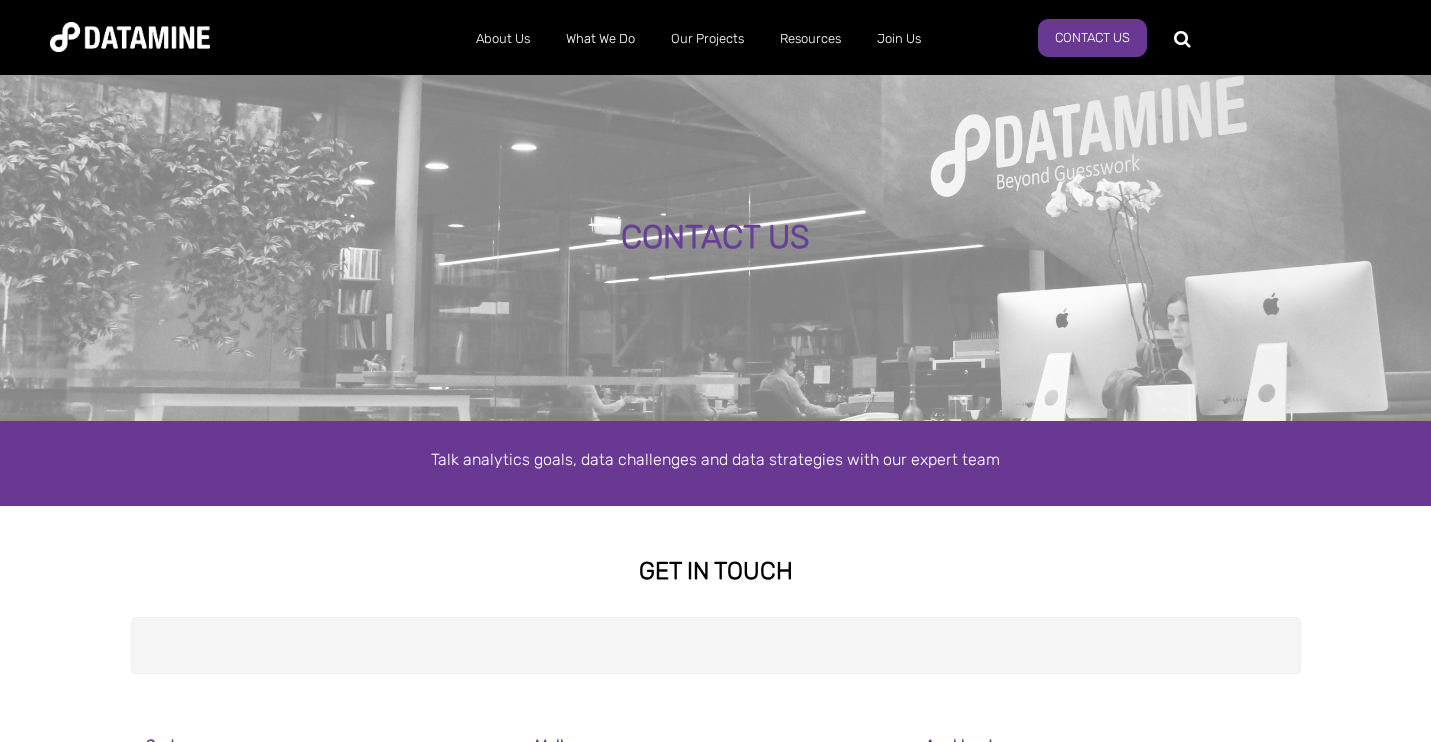 scroll, scrollTop: 0, scrollLeft: 0, axis: both 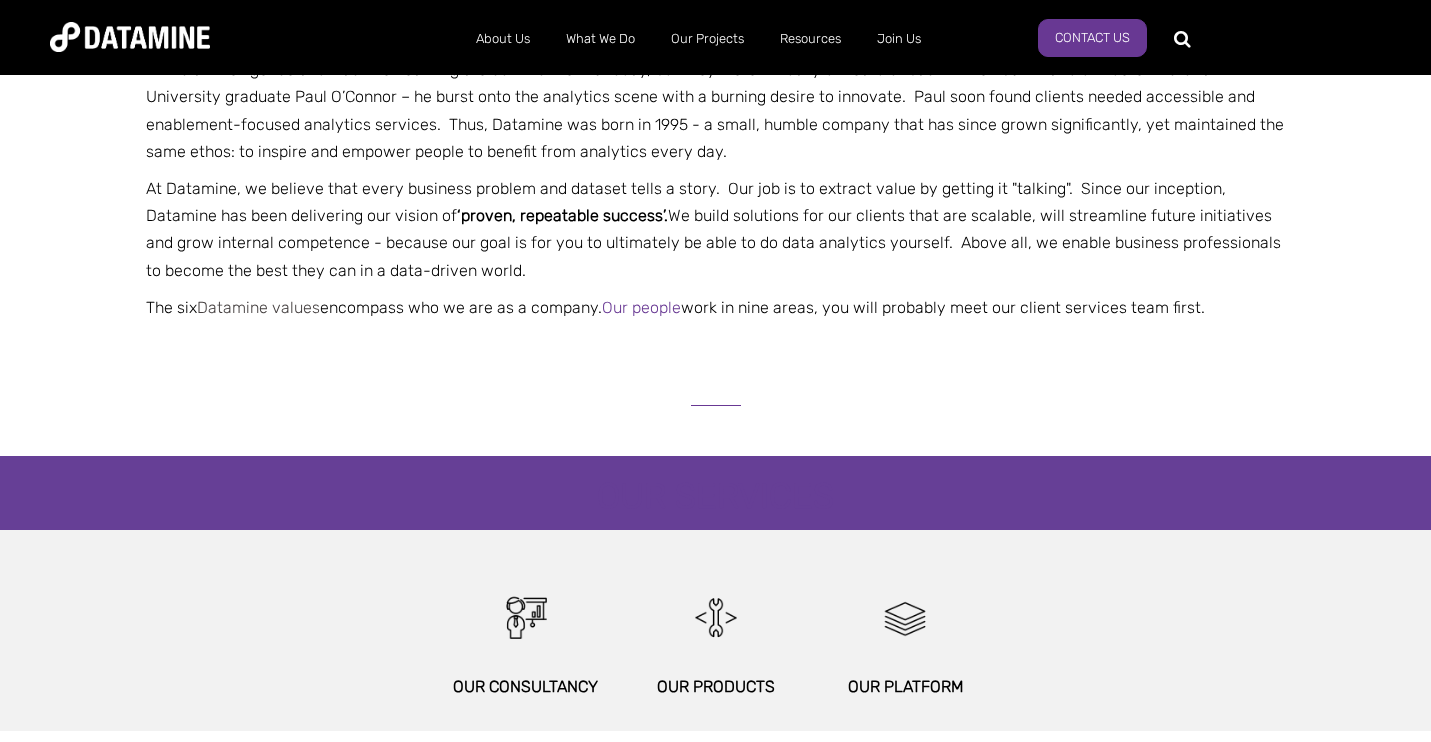 click on "Datamine values" at bounding box center [258, 307] 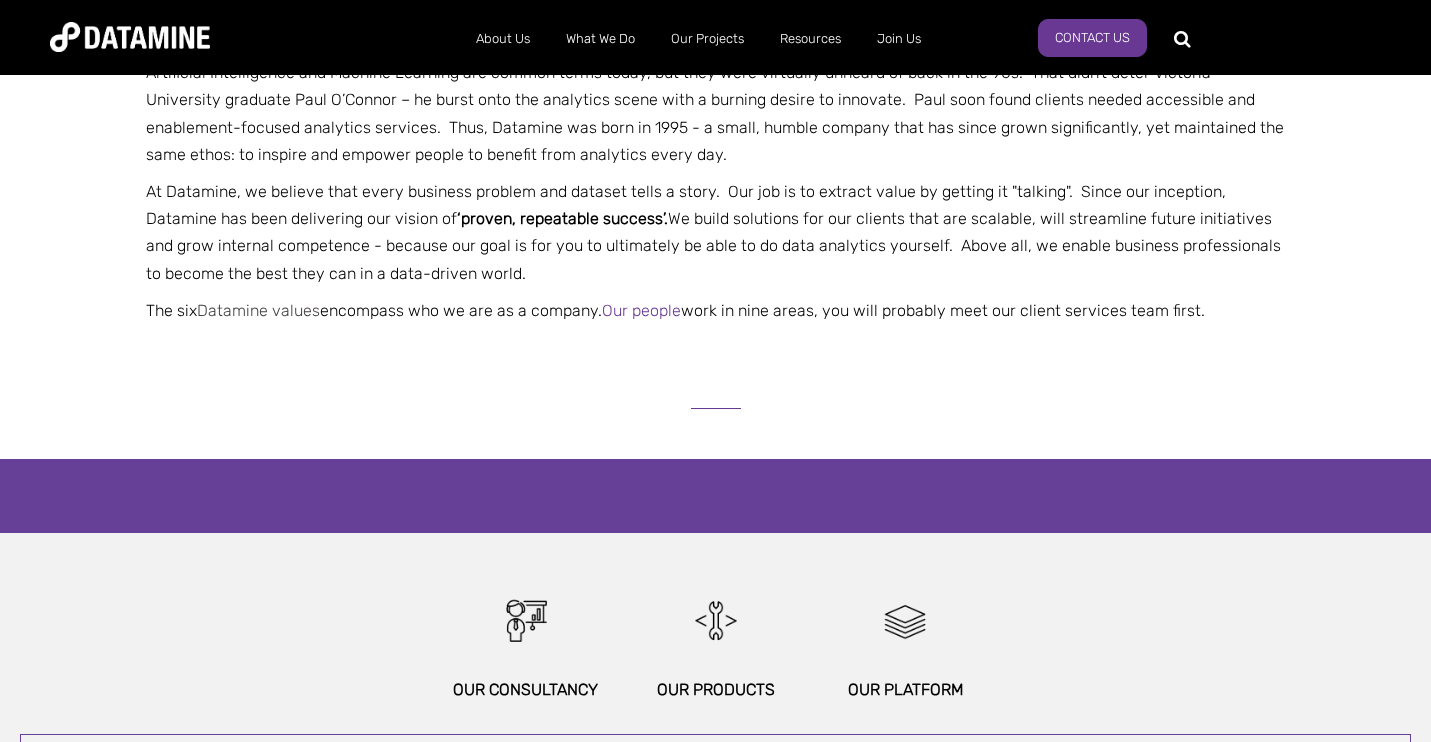 scroll, scrollTop: 675, scrollLeft: 0, axis: vertical 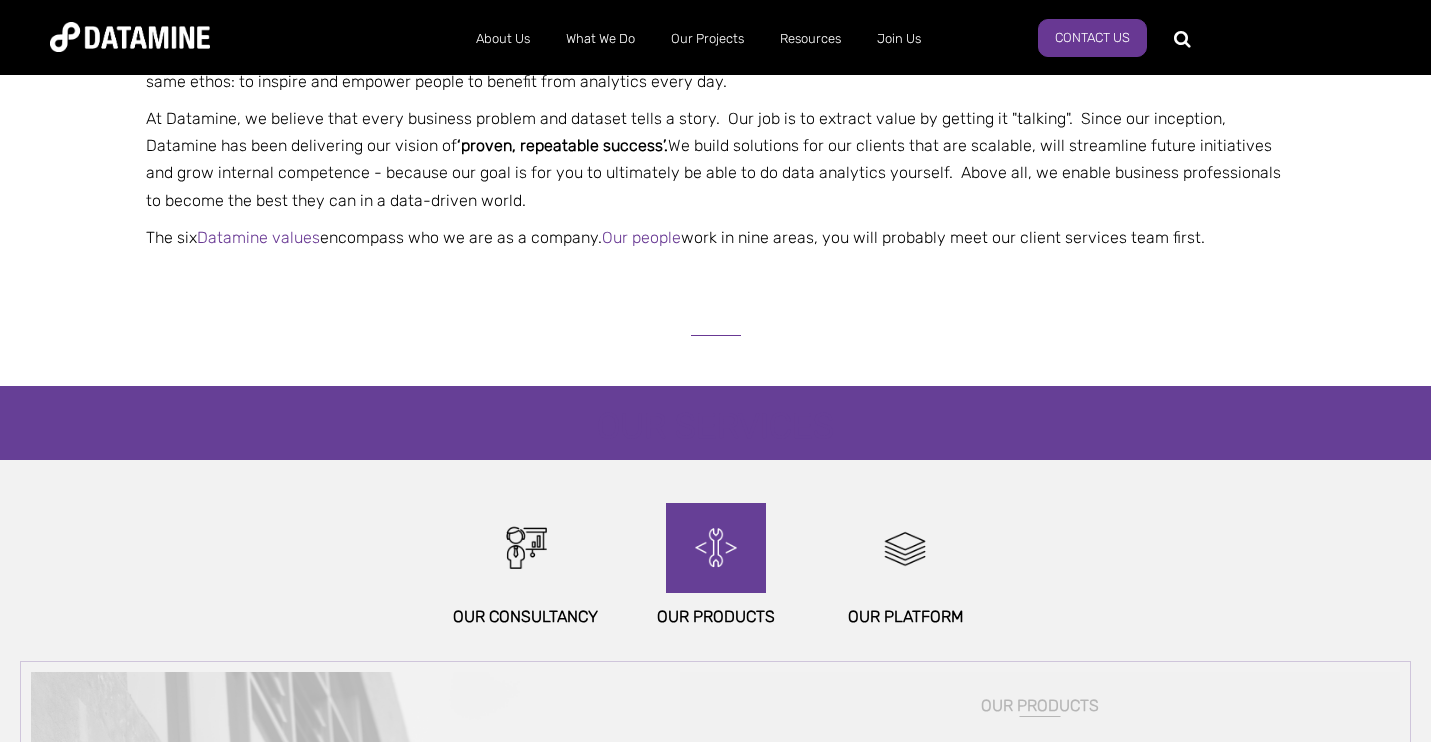 click at bounding box center (716, 548) 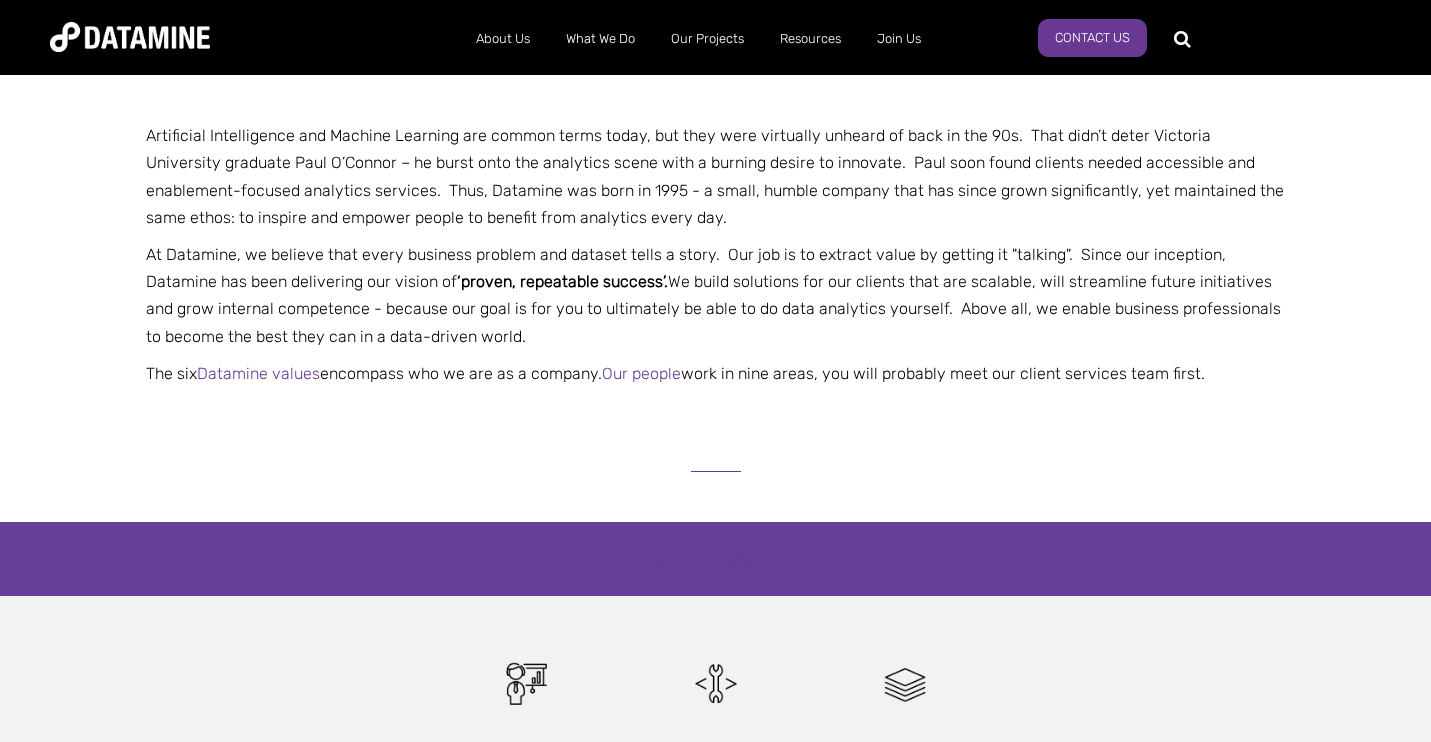 scroll, scrollTop: 650, scrollLeft: 0, axis: vertical 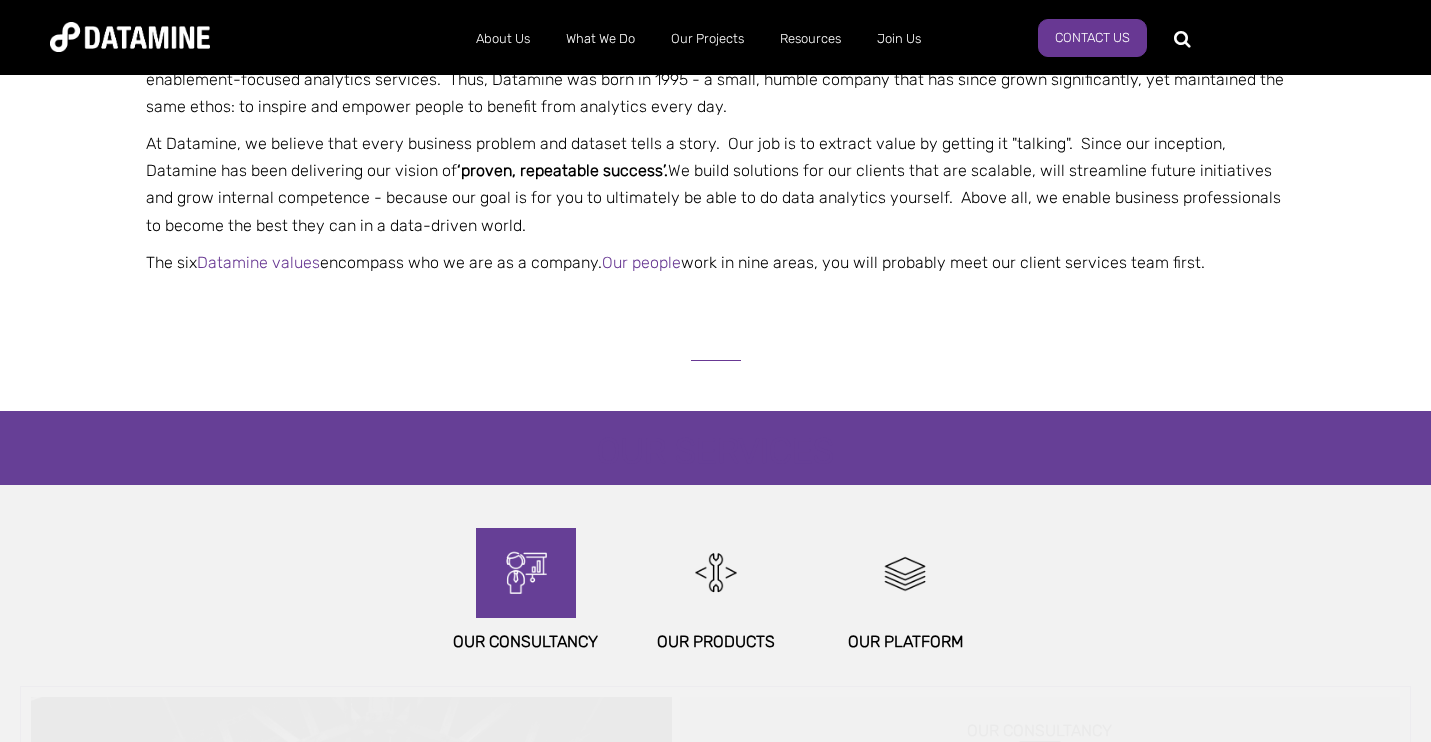 click at bounding box center (526, 573) 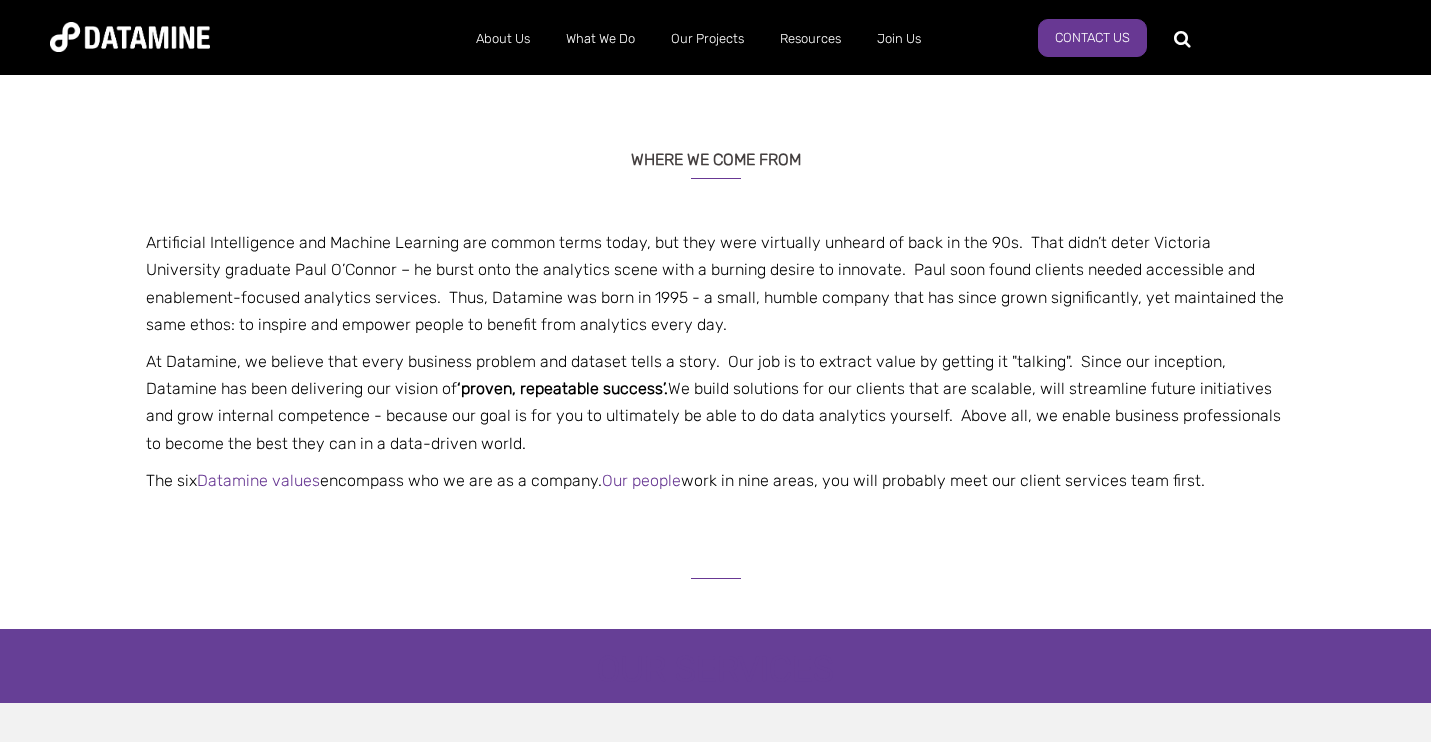 scroll, scrollTop: 430, scrollLeft: 0, axis: vertical 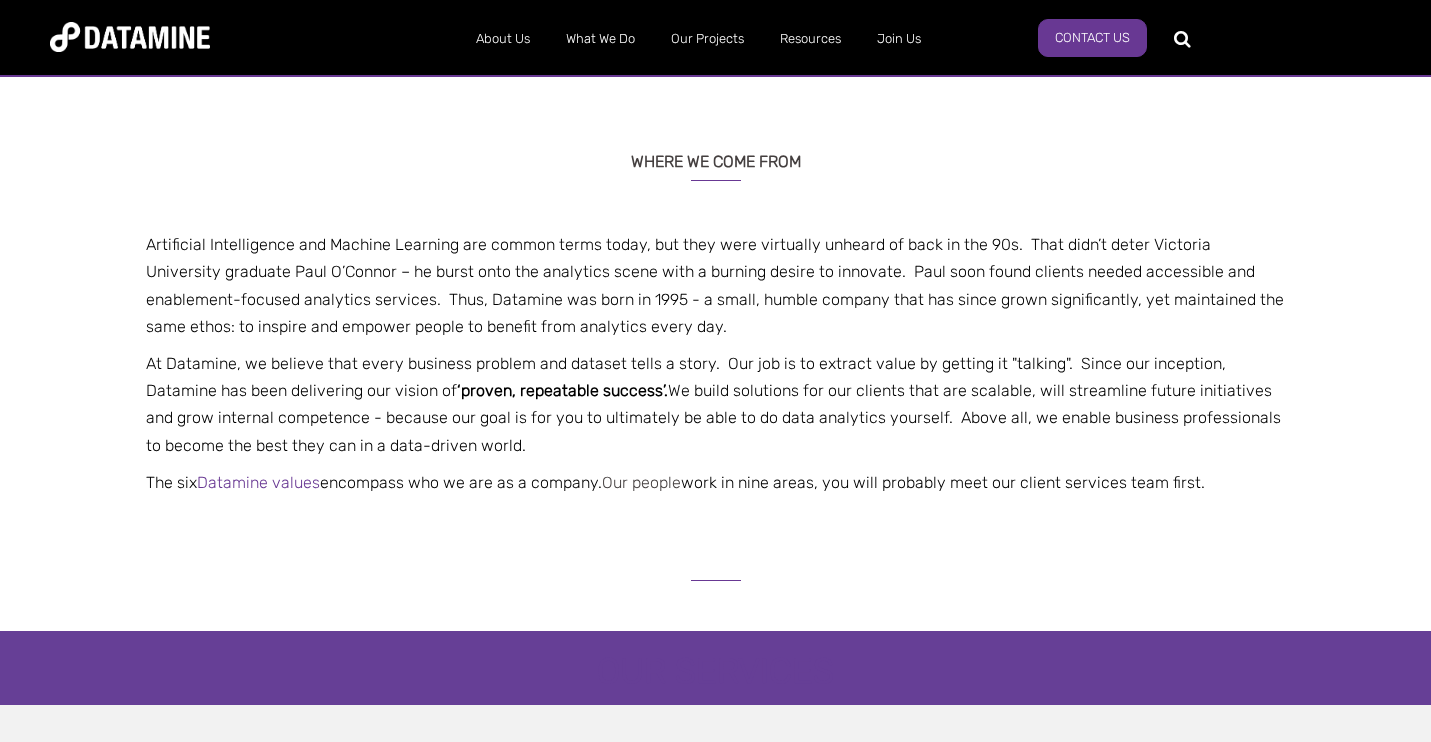 click on "Our people" at bounding box center [641, 482] 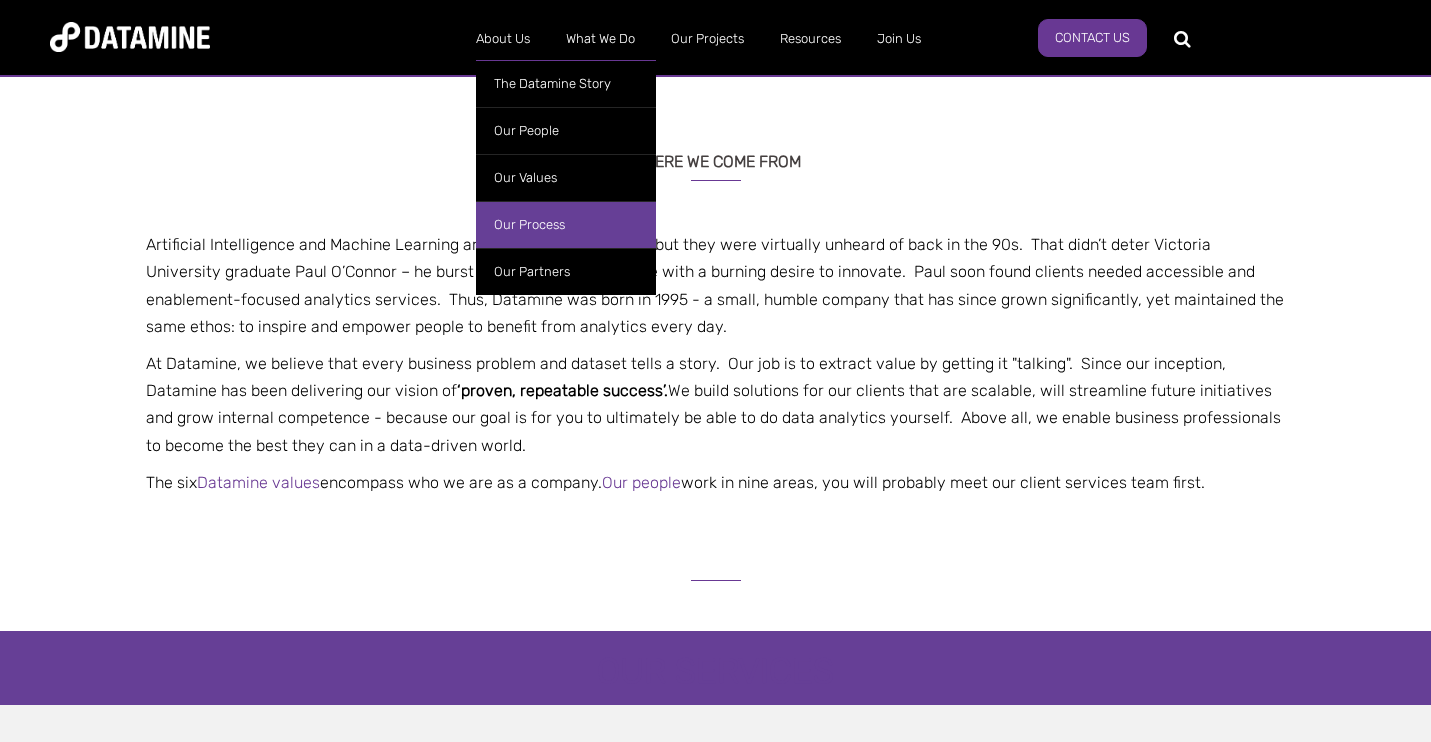 click on "Our Process" at bounding box center [566, 224] 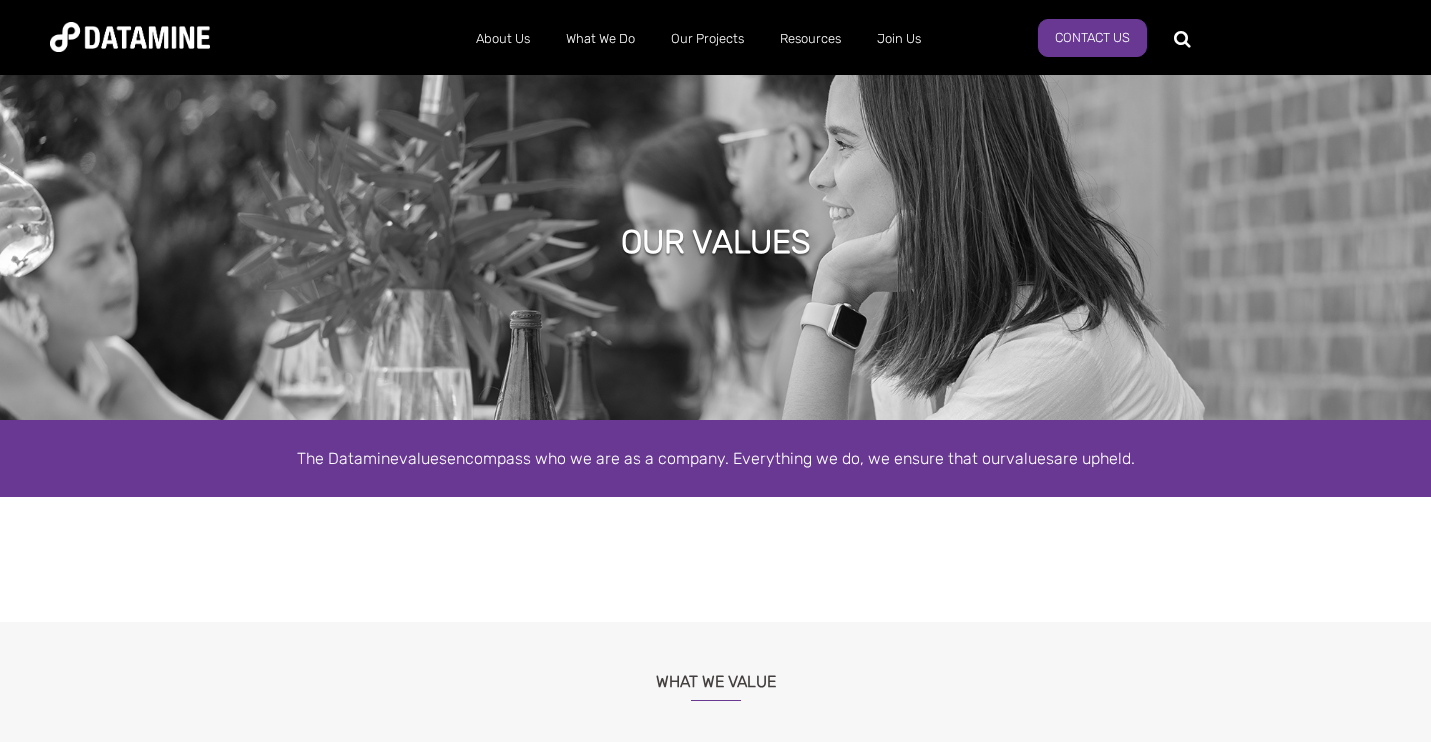 scroll, scrollTop: 0, scrollLeft: 0, axis: both 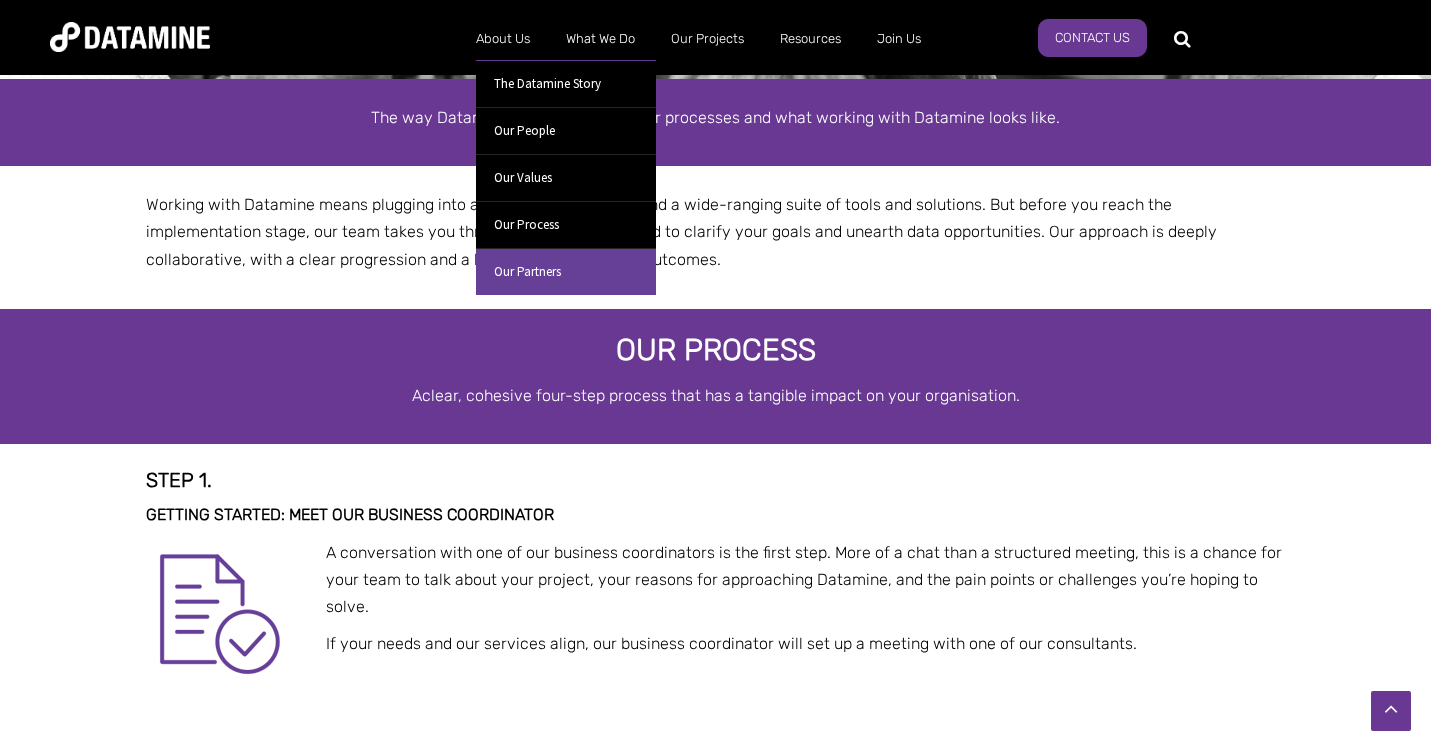click on "Our Partners" at bounding box center [566, 271] 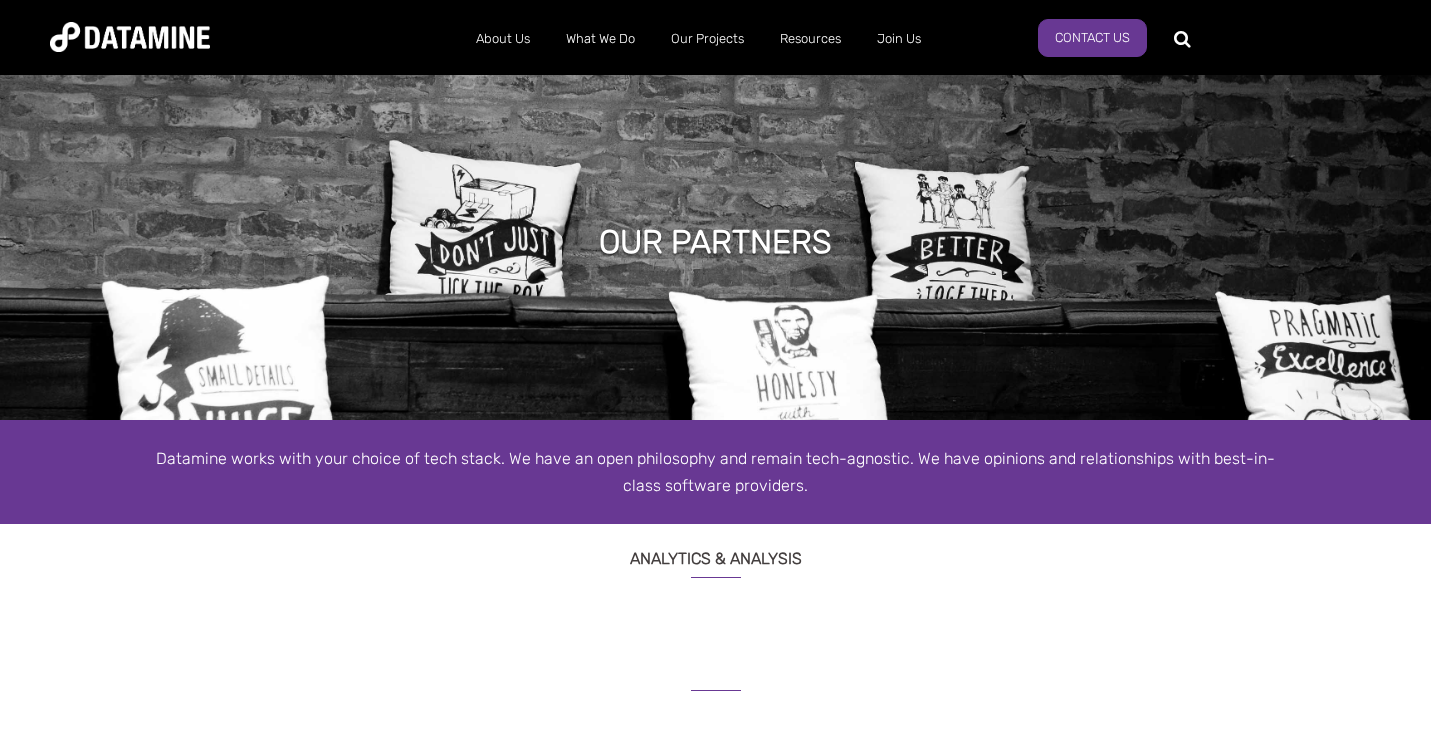 scroll, scrollTop: 0, scrollLeft: 0, axis: both 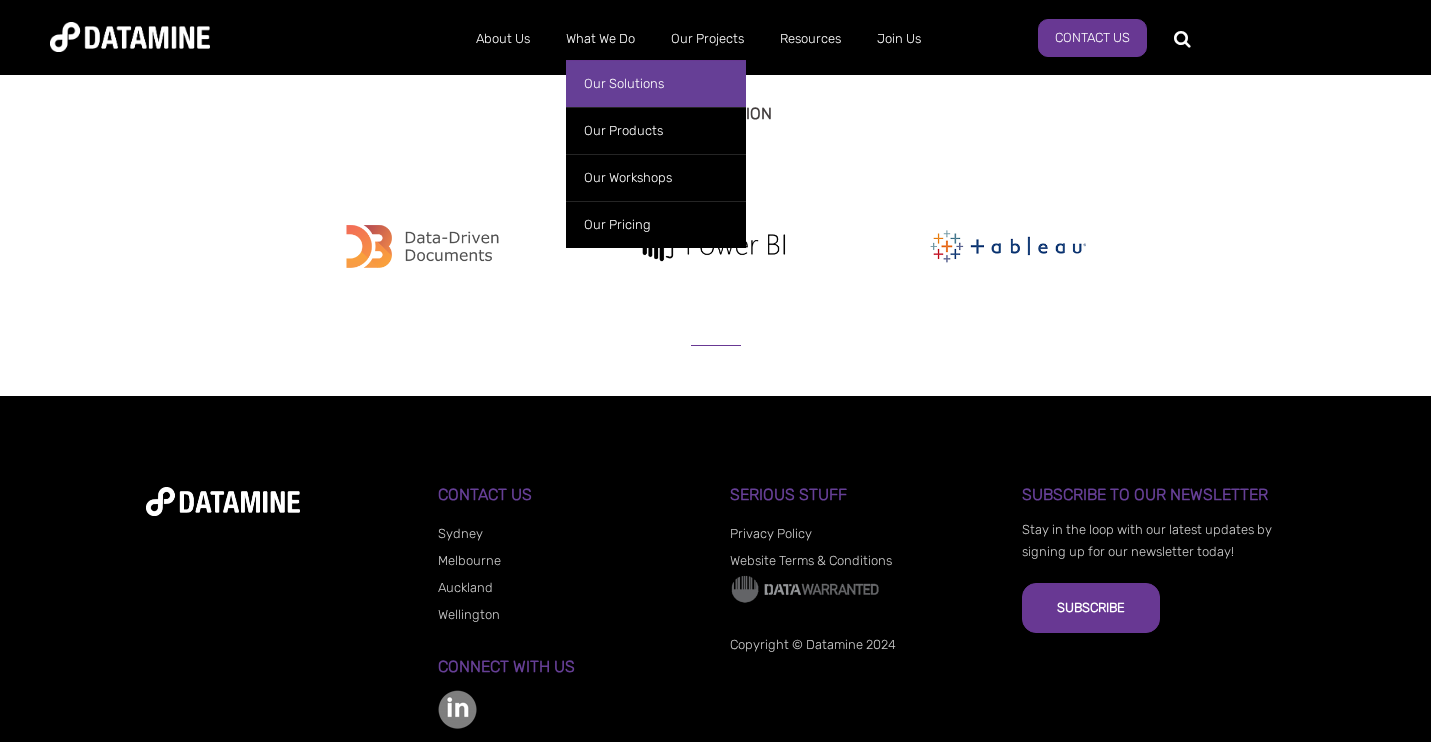 click on "Our Solutions" at bounding box center [656, 83] 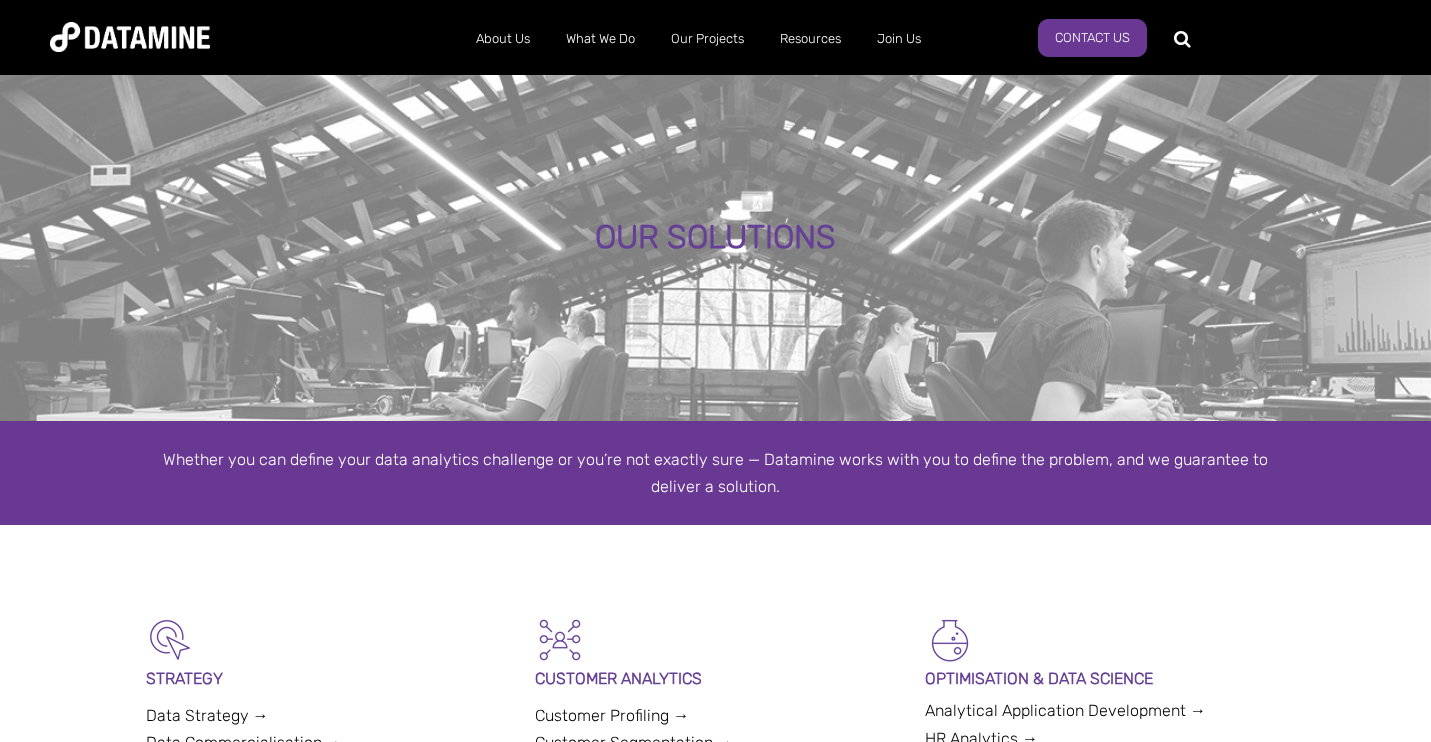 scroll, scrollTop: 103, scrollLeft: 0, axis: vertical 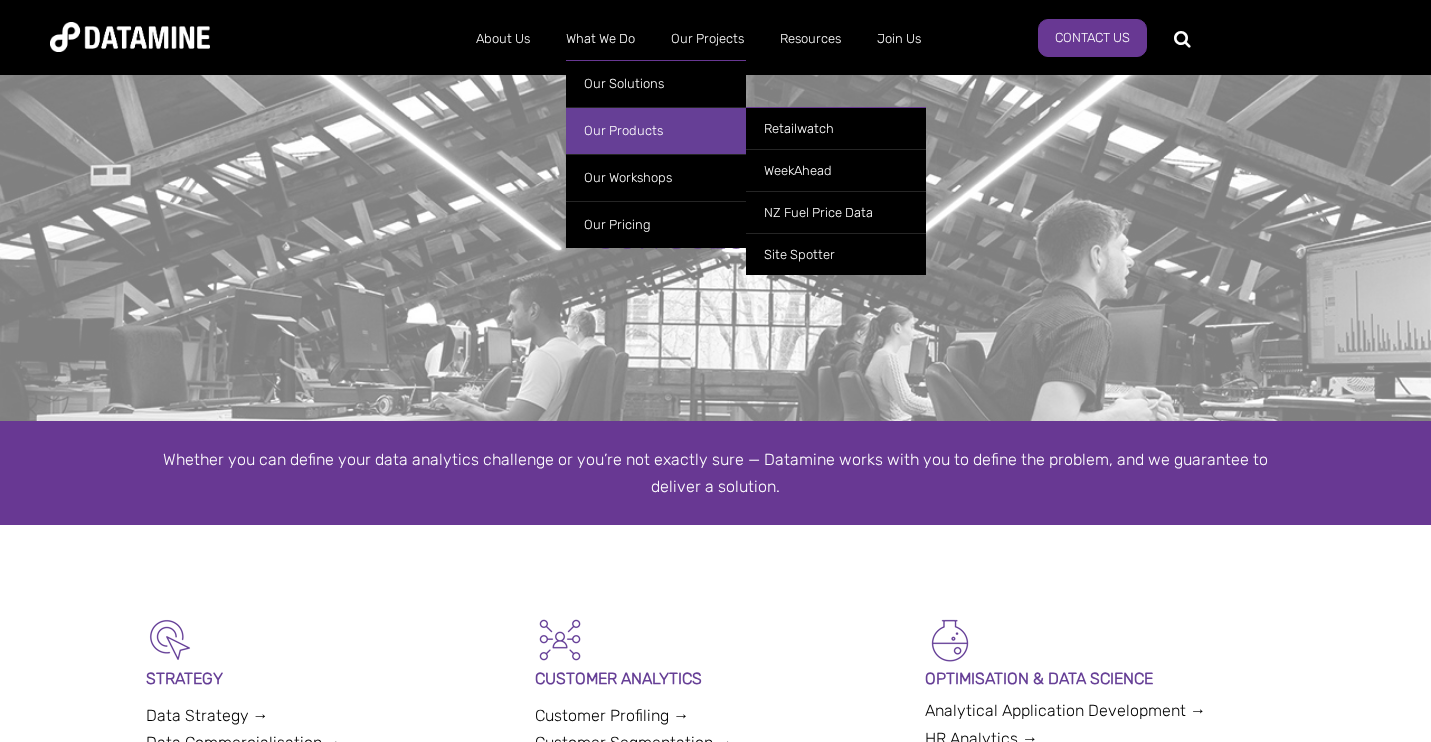 click on "Our Products" at bounding box center [656, 130] 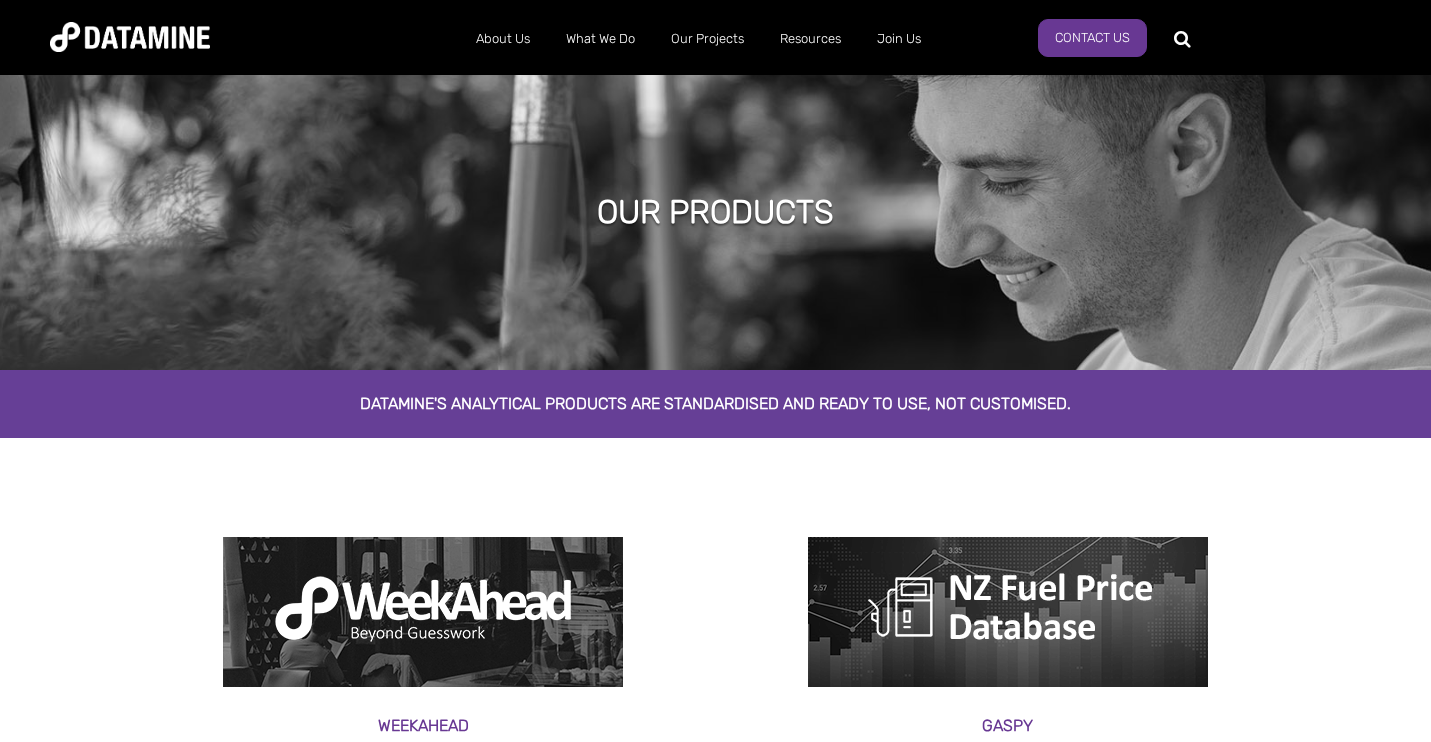 scroll, scrollTop: 0, scrollLeft: 0, axis: both 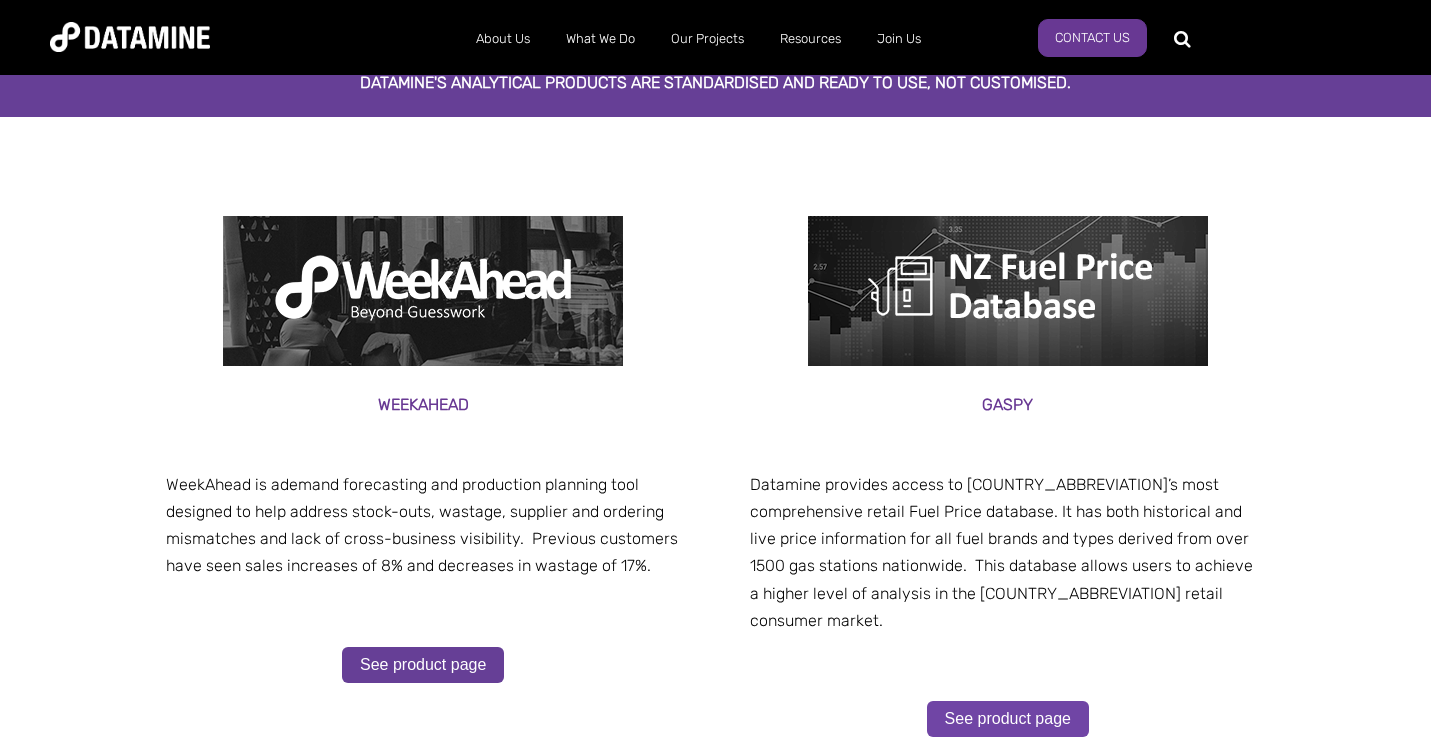 click on "See product page" at bounding box center (1008, 719) 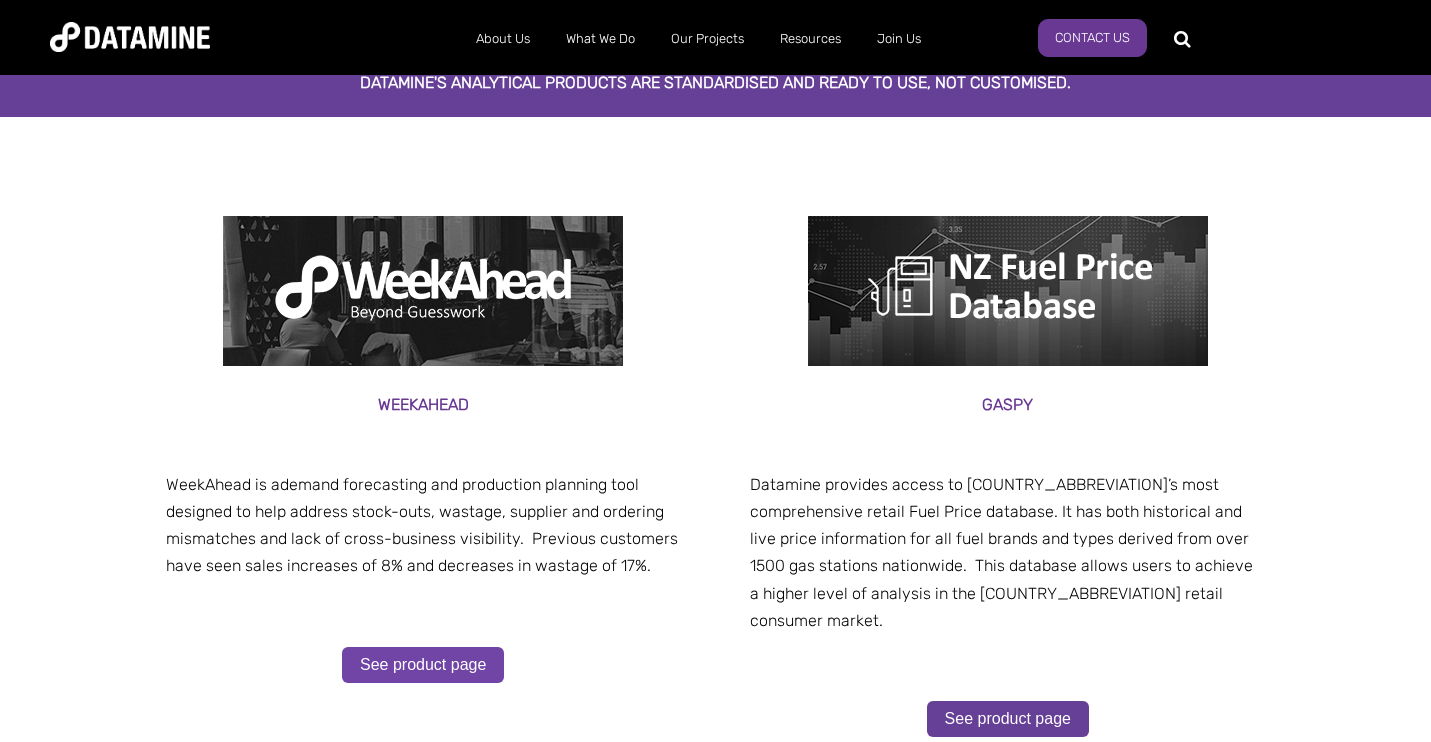 click on "See product page" at bounding box center [423, 665] 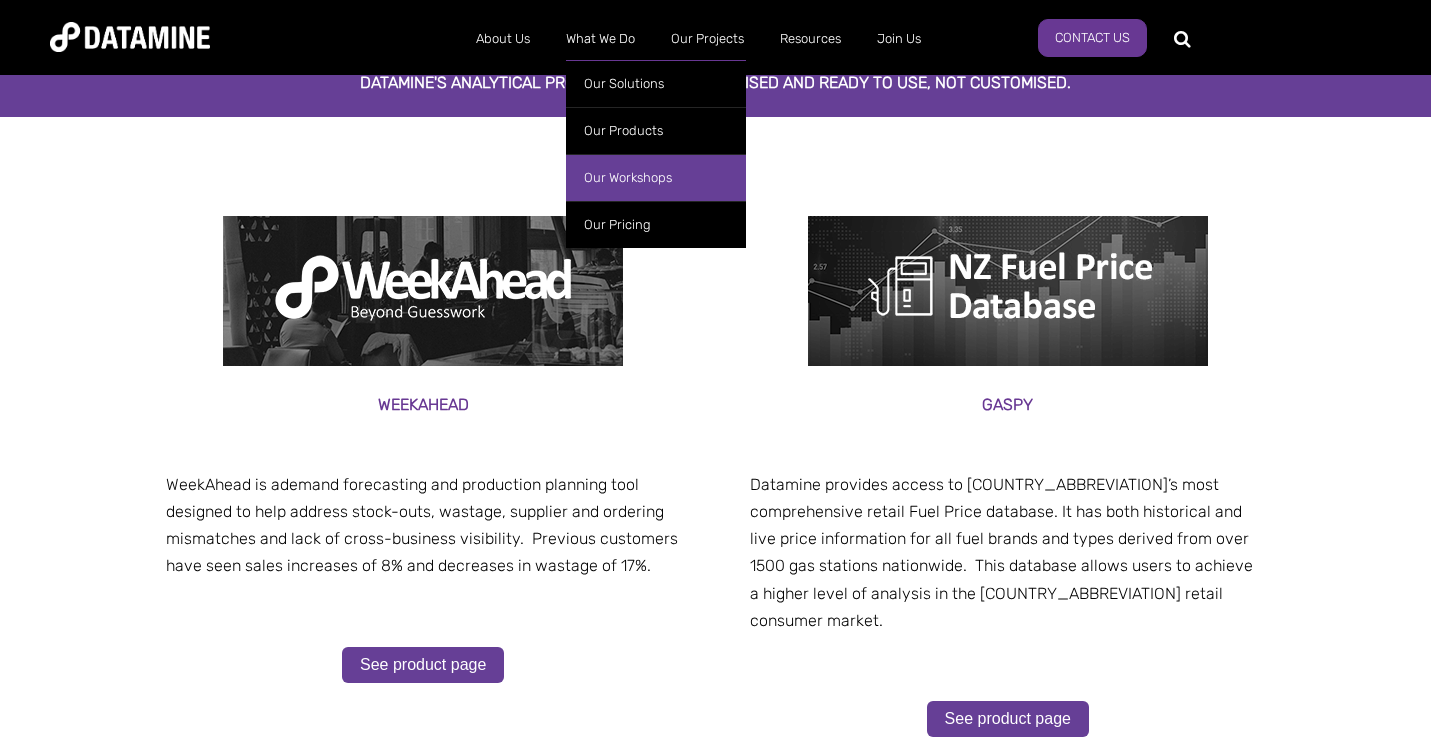 click on "Our Workshops" at bounding box center [656, 177] 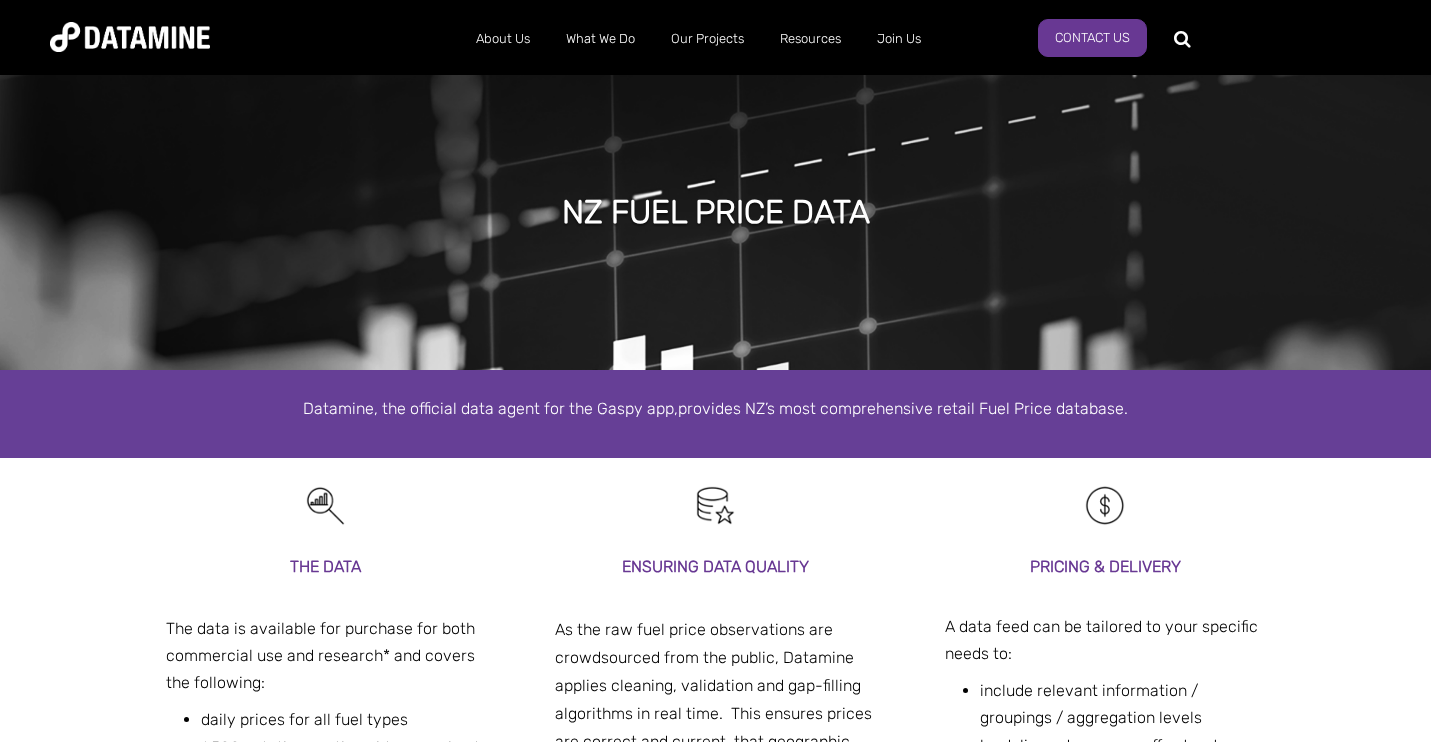 scroll, scrollTop: 0, scrollLeft: 0, axis: both 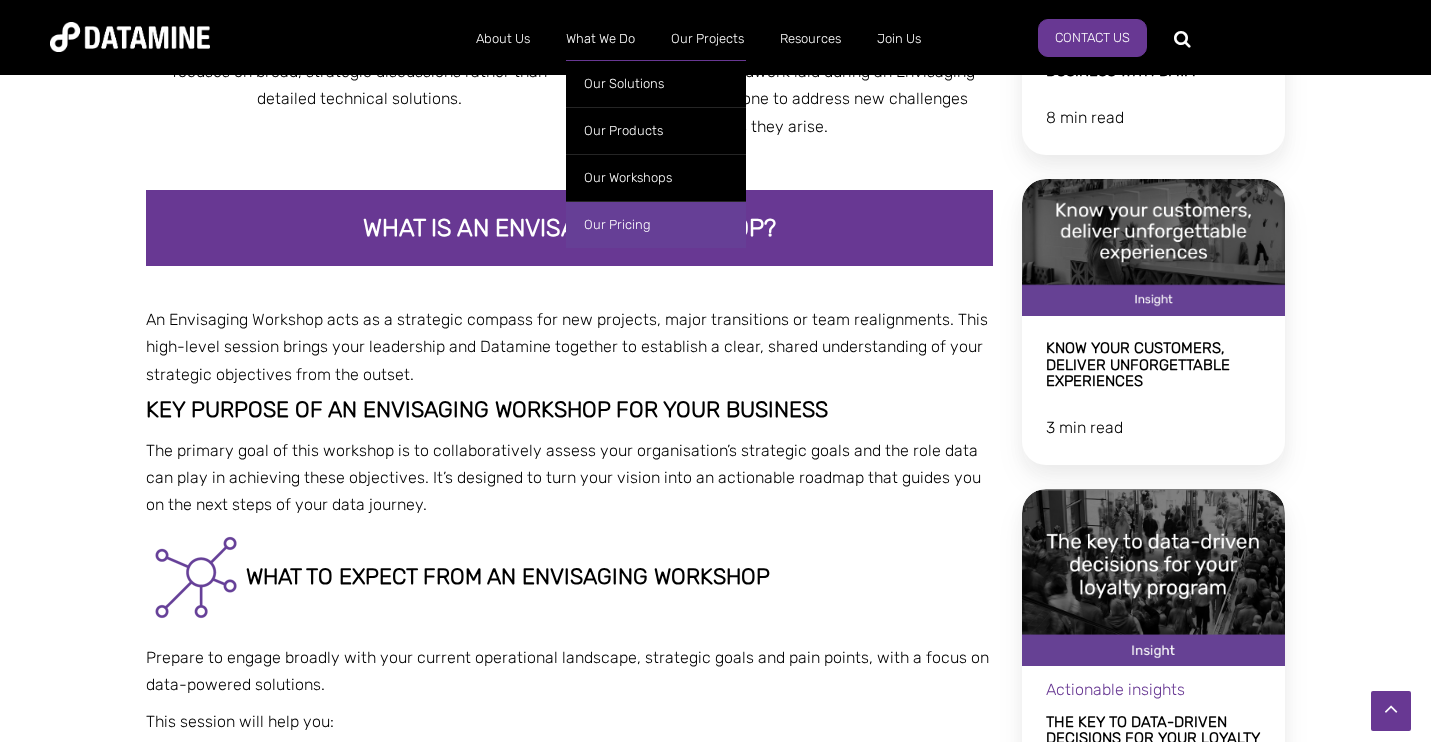 click on "Our Pricing" at bounding box center (656, 224) 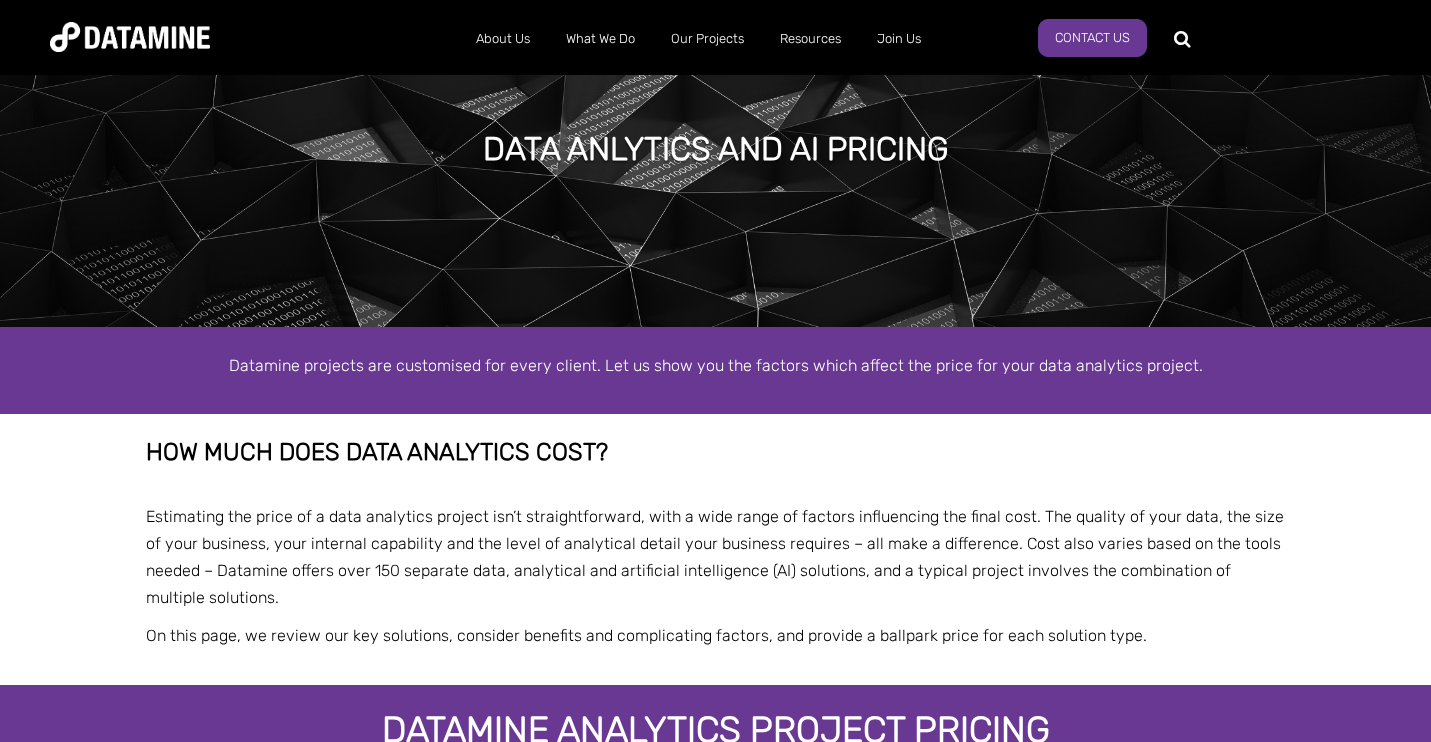 scroll, scrollTop: 154, scrollLeft: 0, axis: vertical 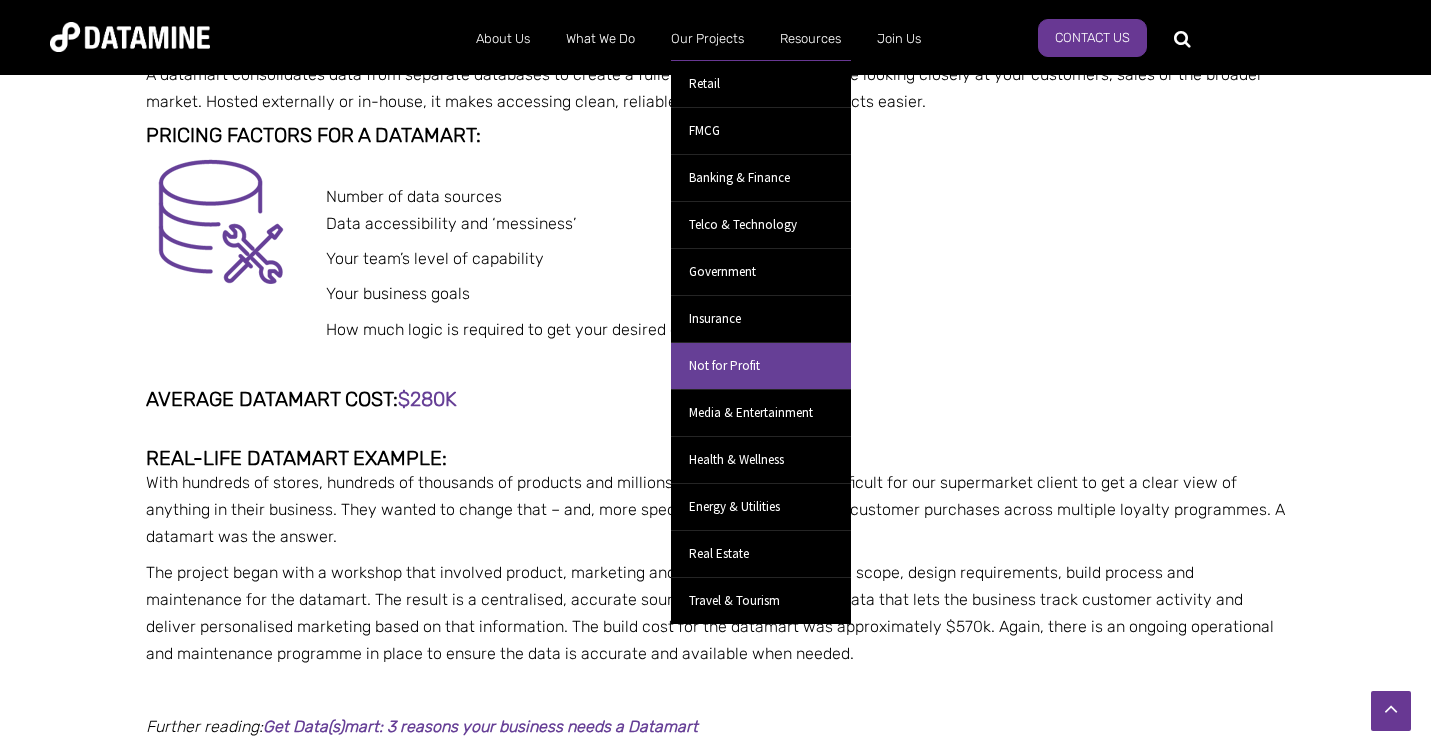 click on "Not for Profit" at bounding box center (761, 365) 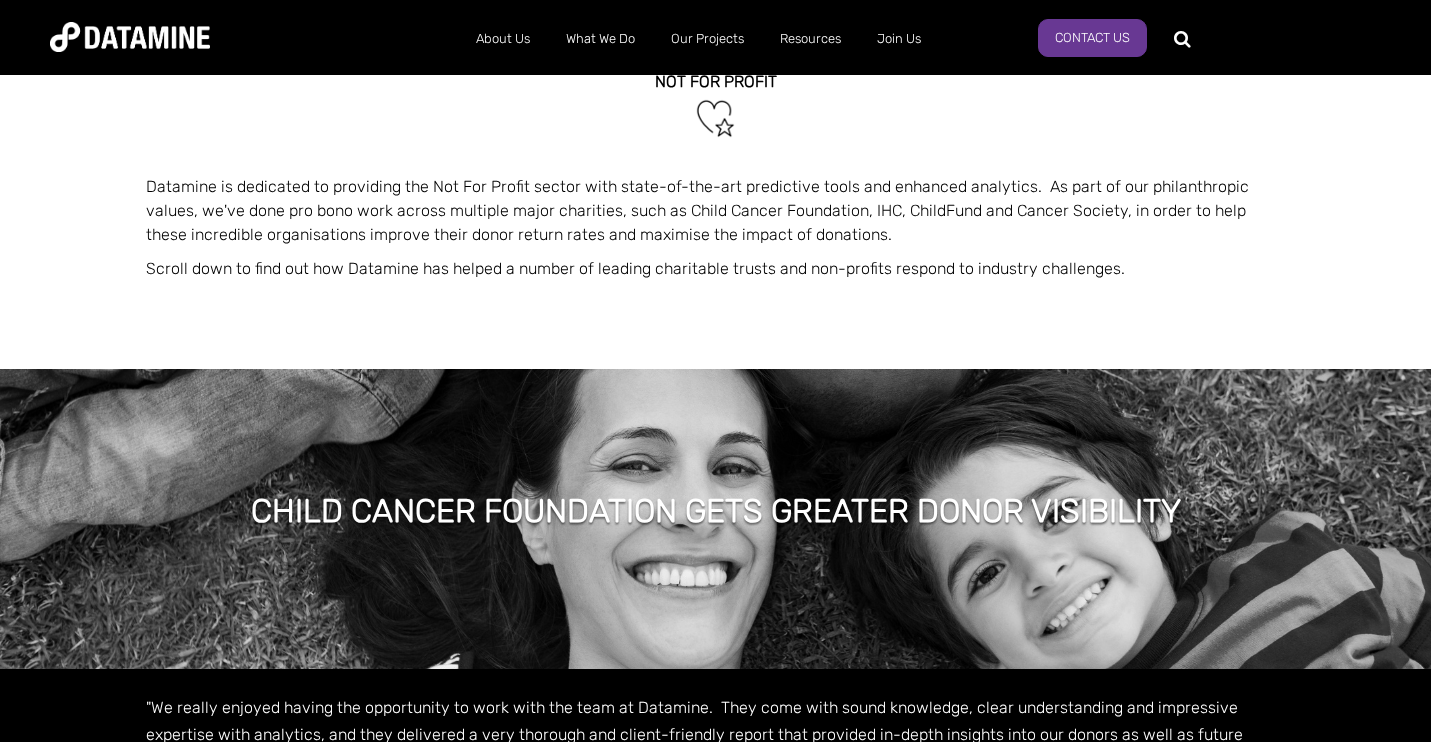 scroll, scrollTop: 232, scrollLeft: 0, axis: vertical 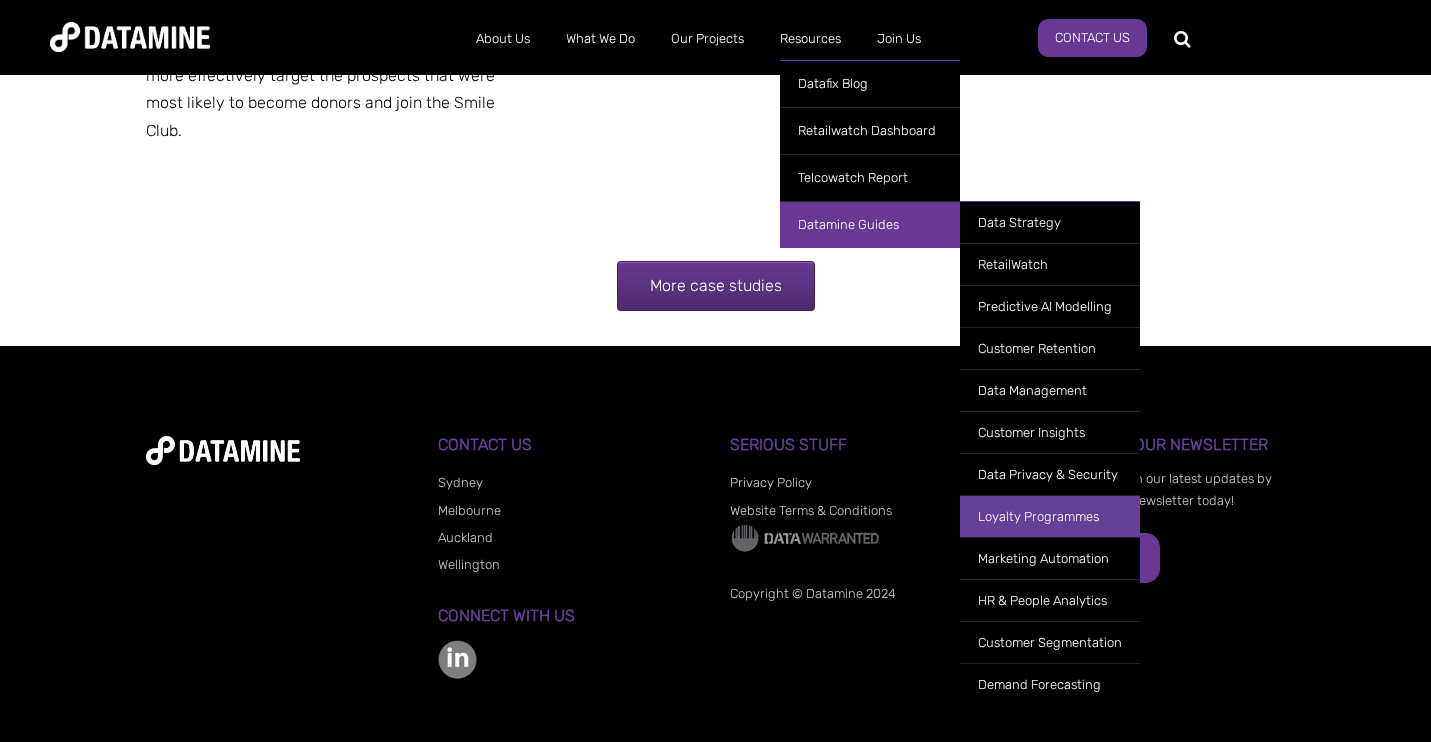 click on "Loyalty Programmes" at bounding box center [1050, 516] 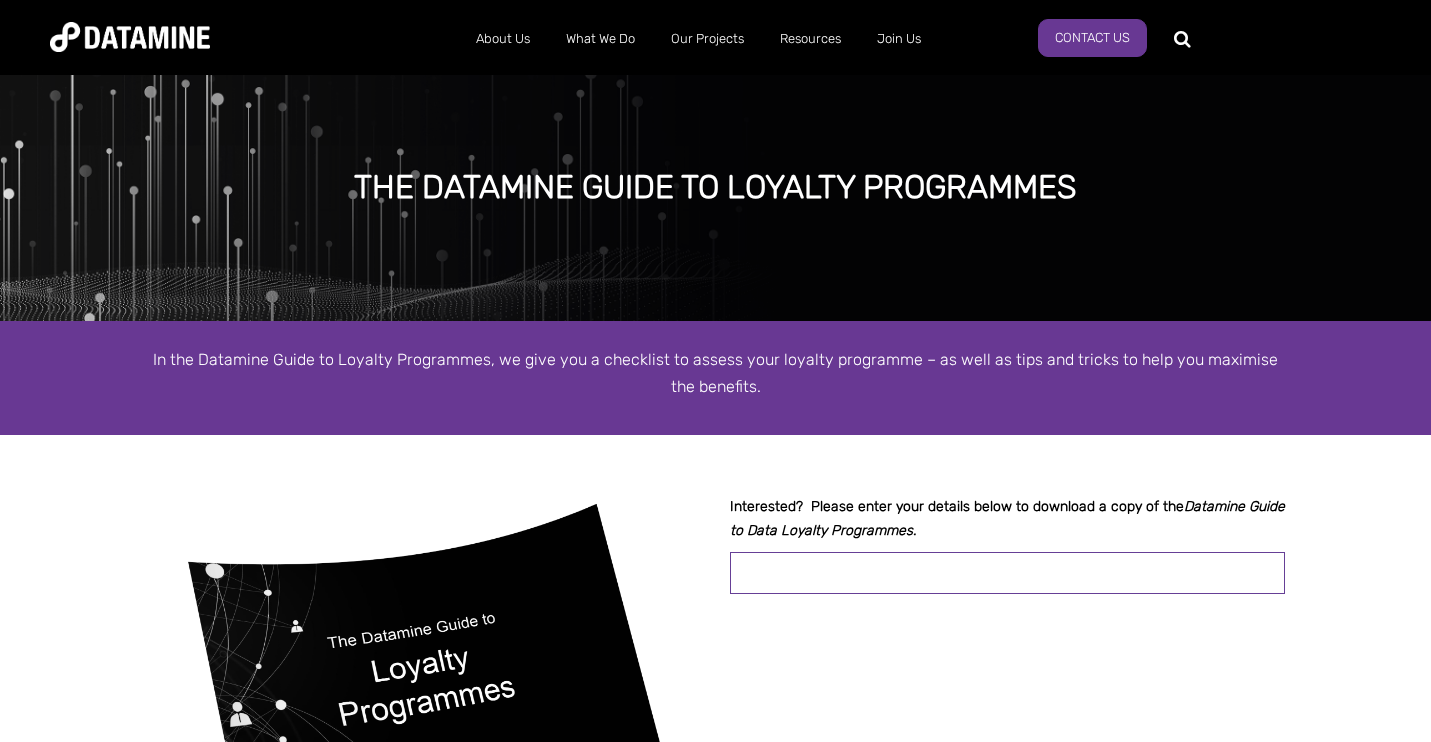 scroll, scrollTop: 15, scrollLeft: 0, axis: vertical 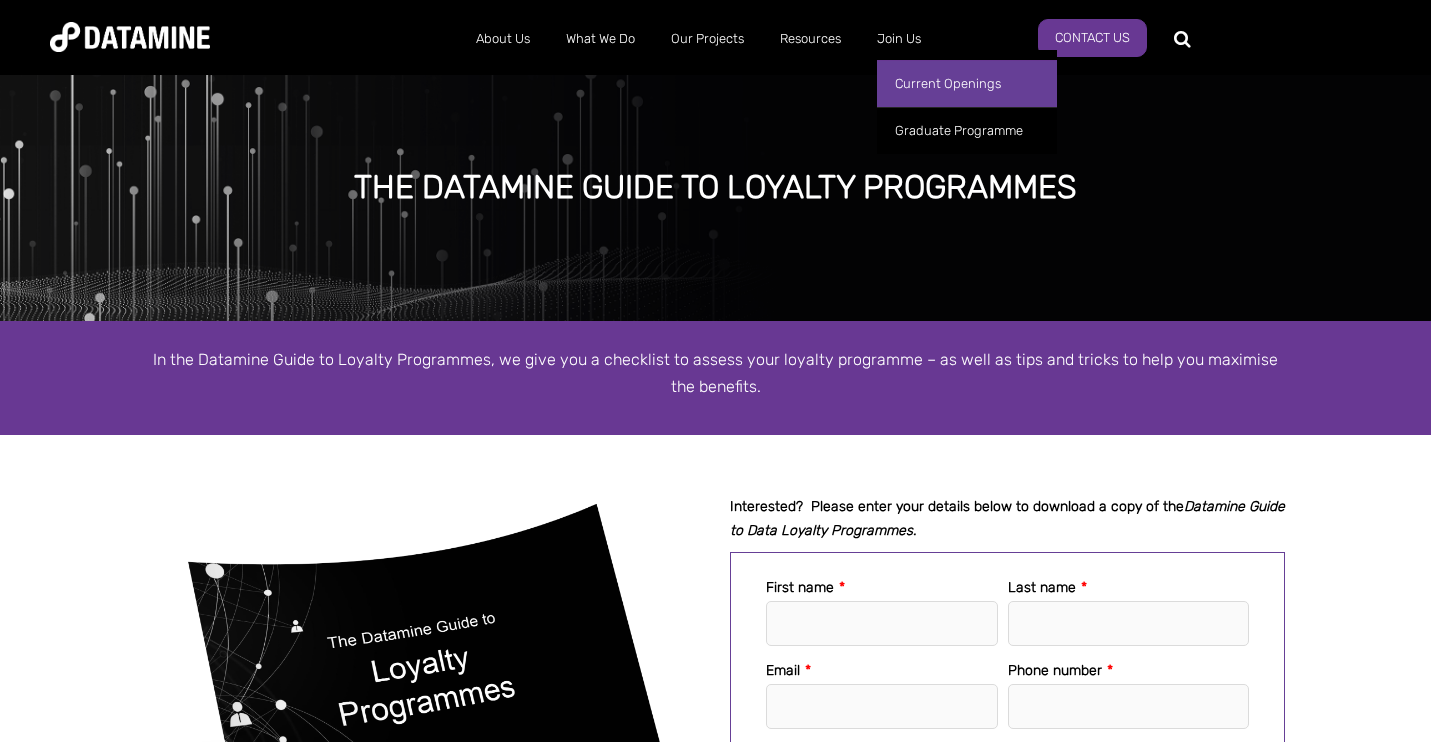 click on "Current Openings" at bounding box center [967, 83] 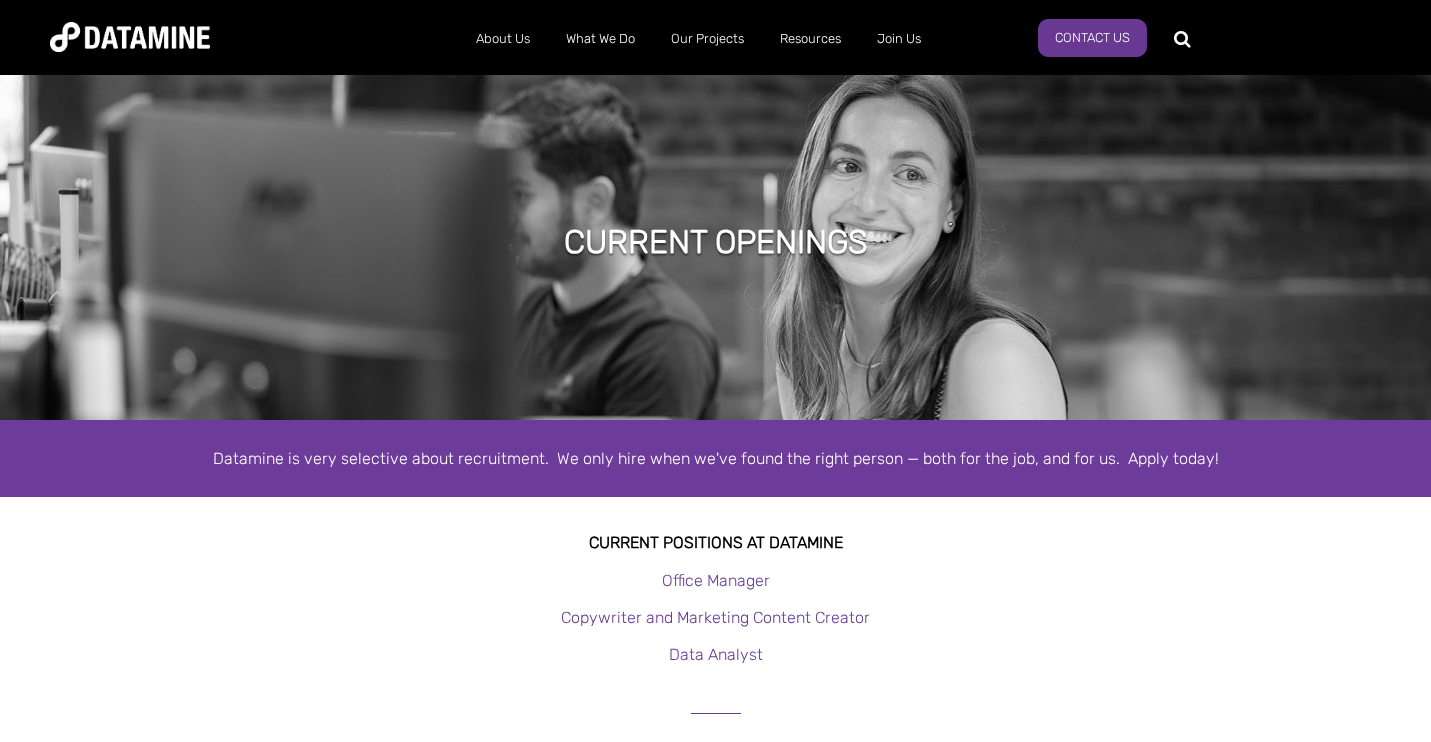 scroll, scrollTop: 0, scrollLeft: 0, axis: both 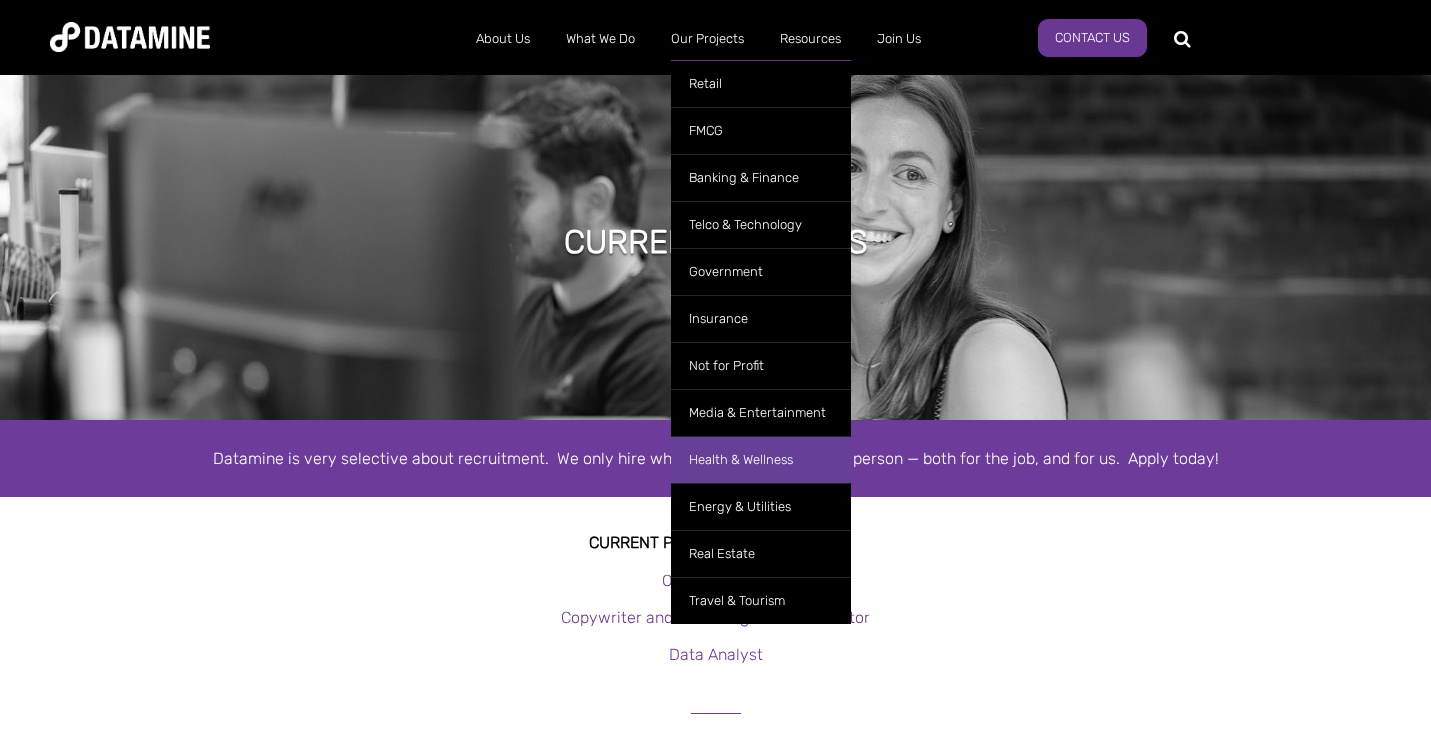 click on "Health & Wellness" at bounding box center (761, 459) 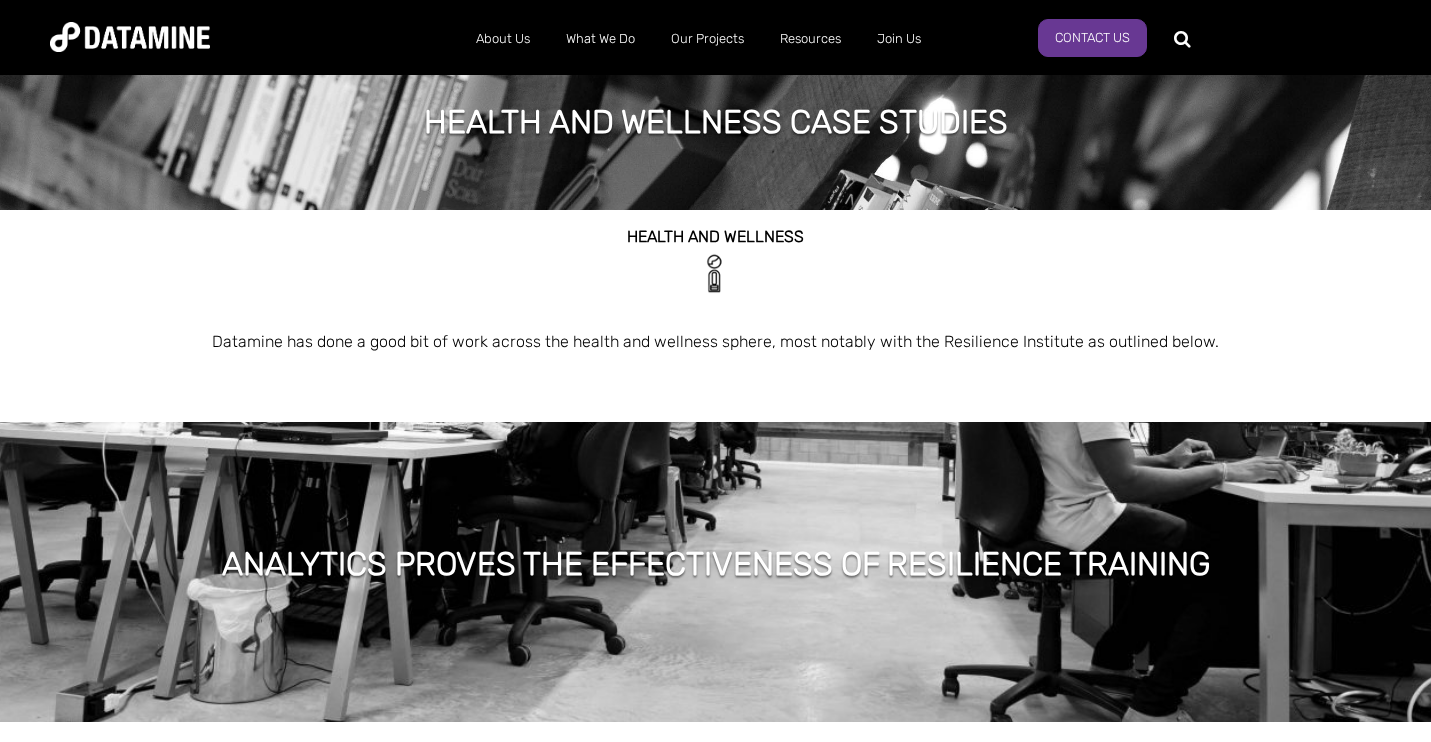 scroll, scrollTop: 84, scrollLeft: 0, axis: vertical 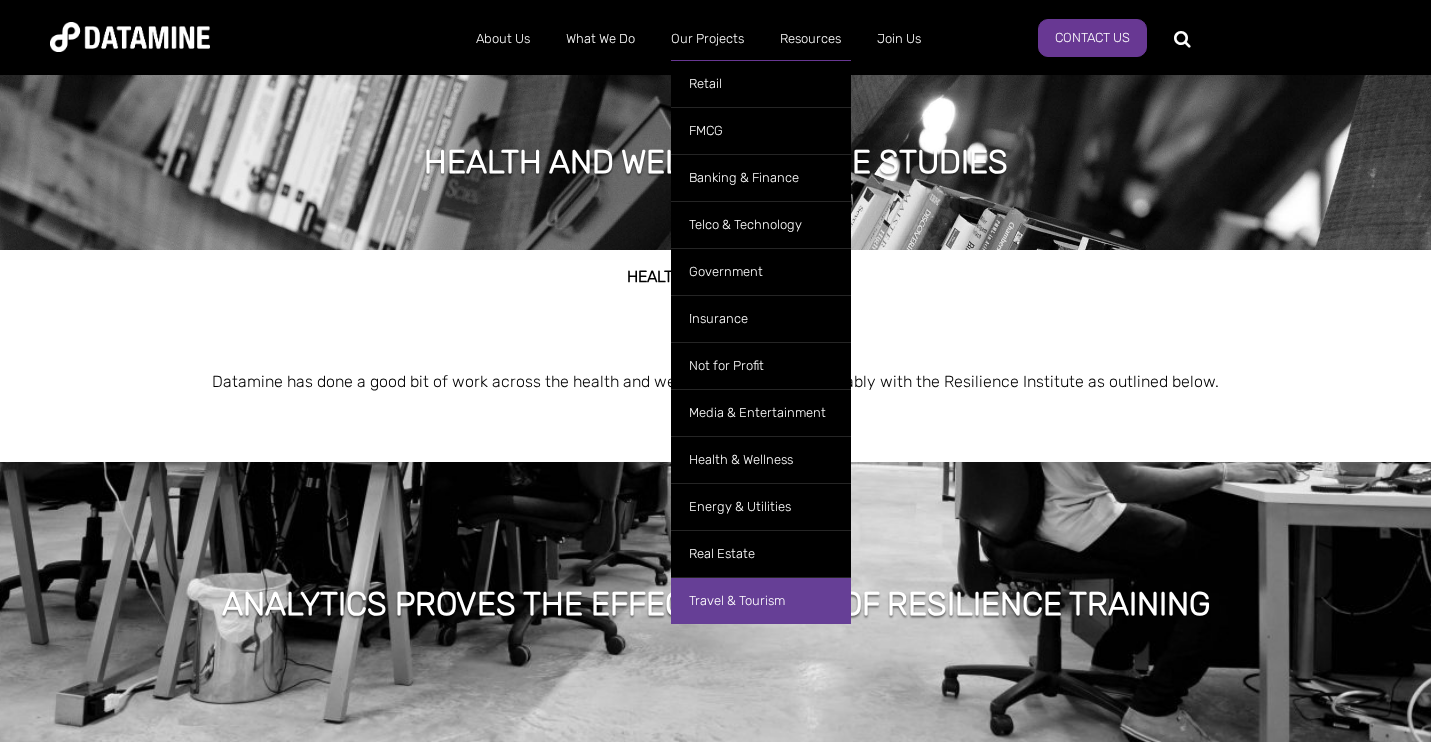 click on "Travel & Tourism" at bounding box center (761, 600) 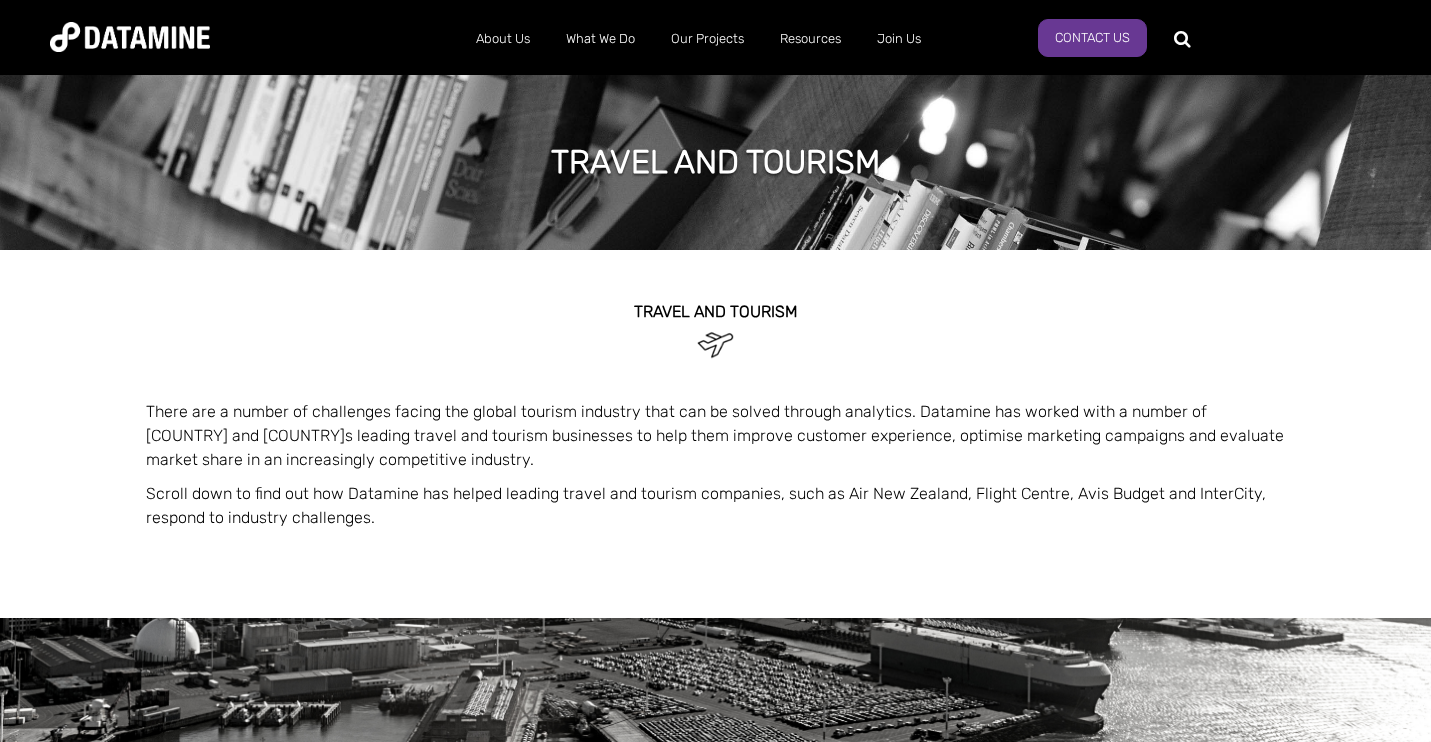 scroll, scrollTop: 31, scrollLeft: 0, axis: vertical 